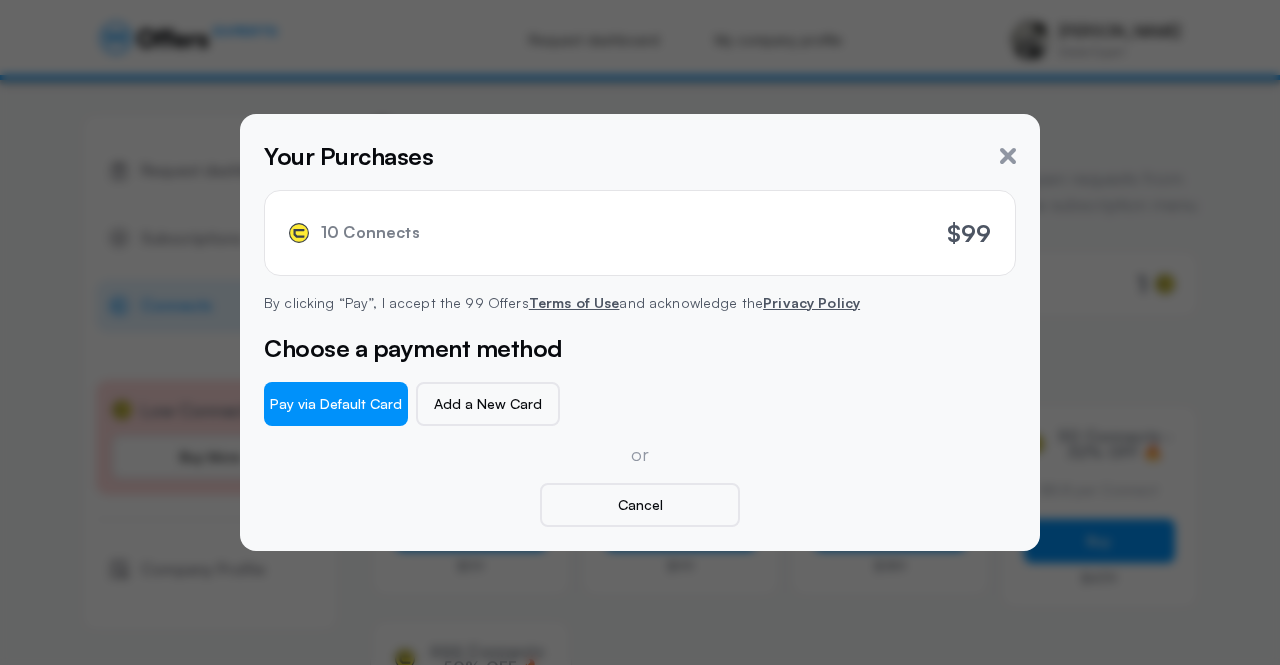 scroll, scrollTop: 0, scrollLeft: 0, axis: both 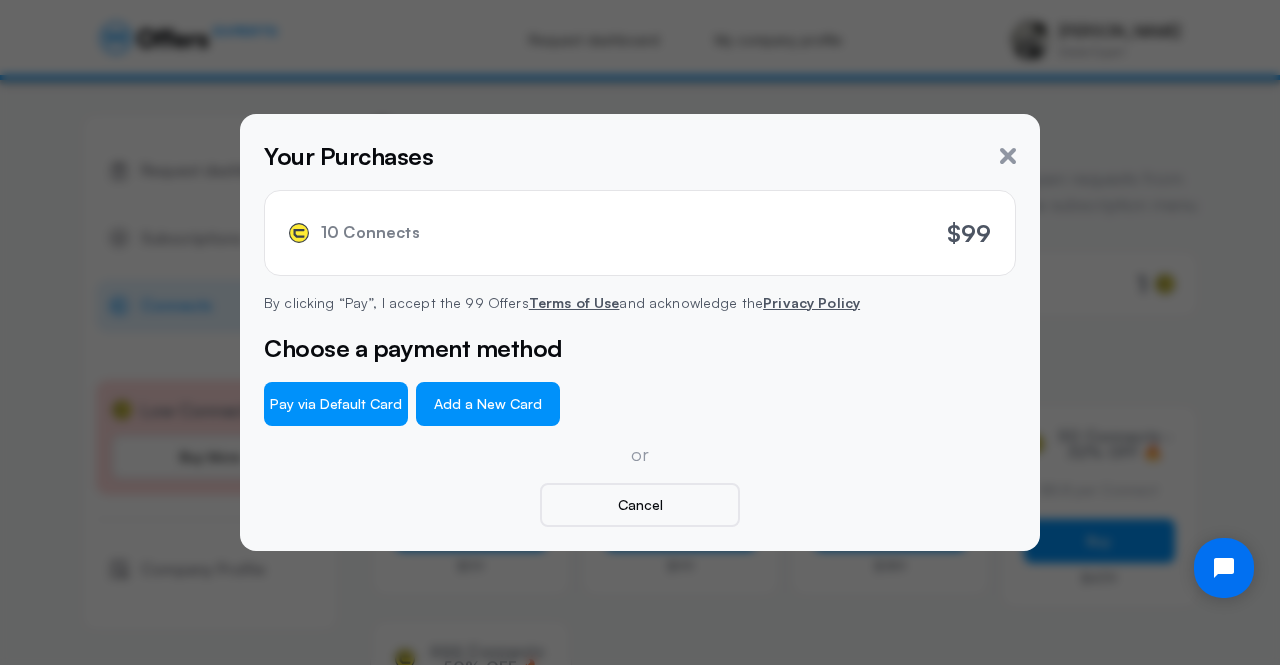 click on "Add a New Card" 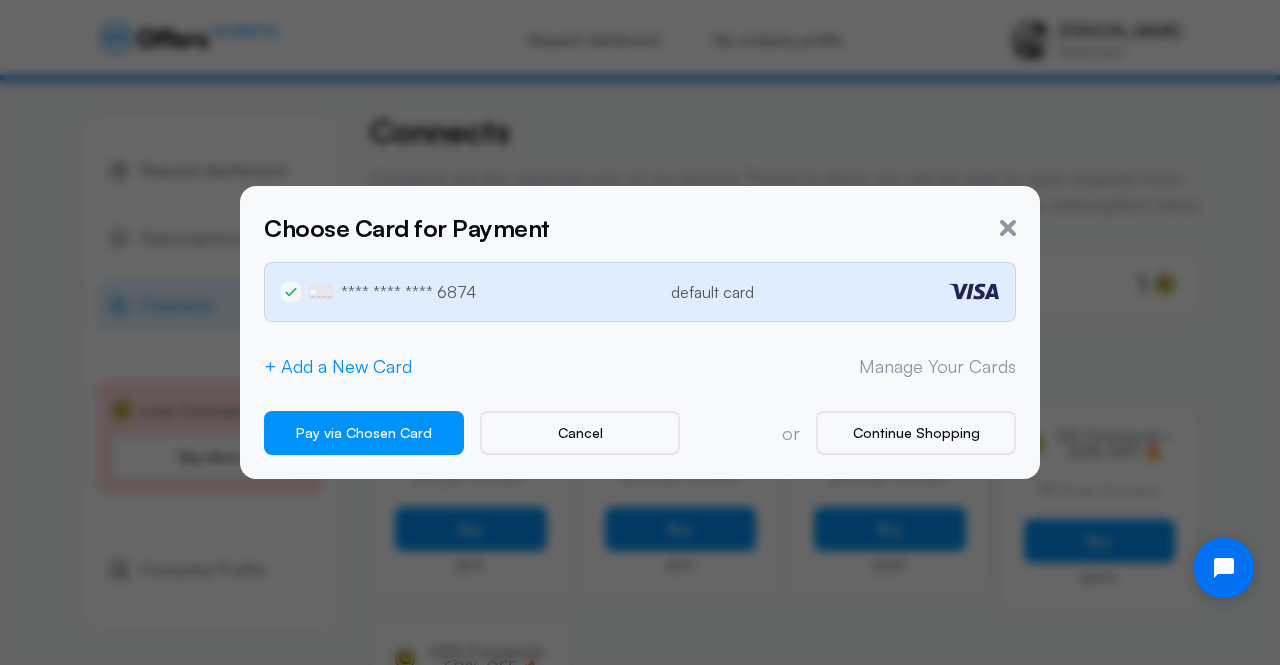 click on "+ Add a New Card" 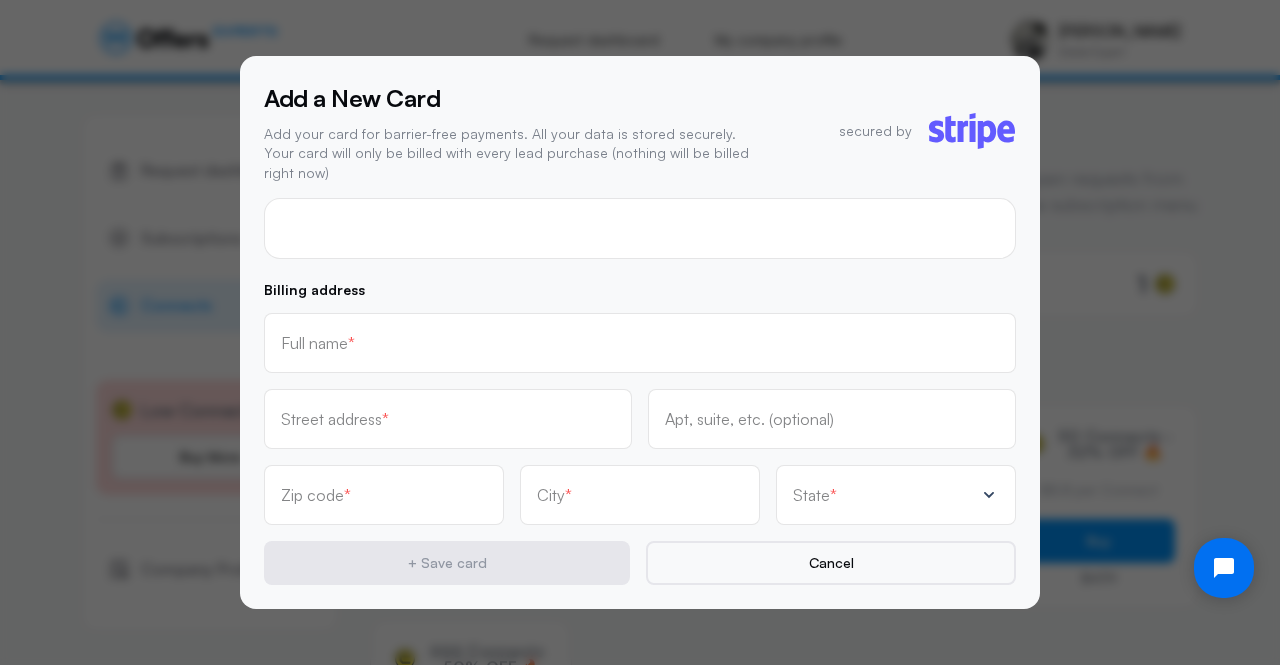 click 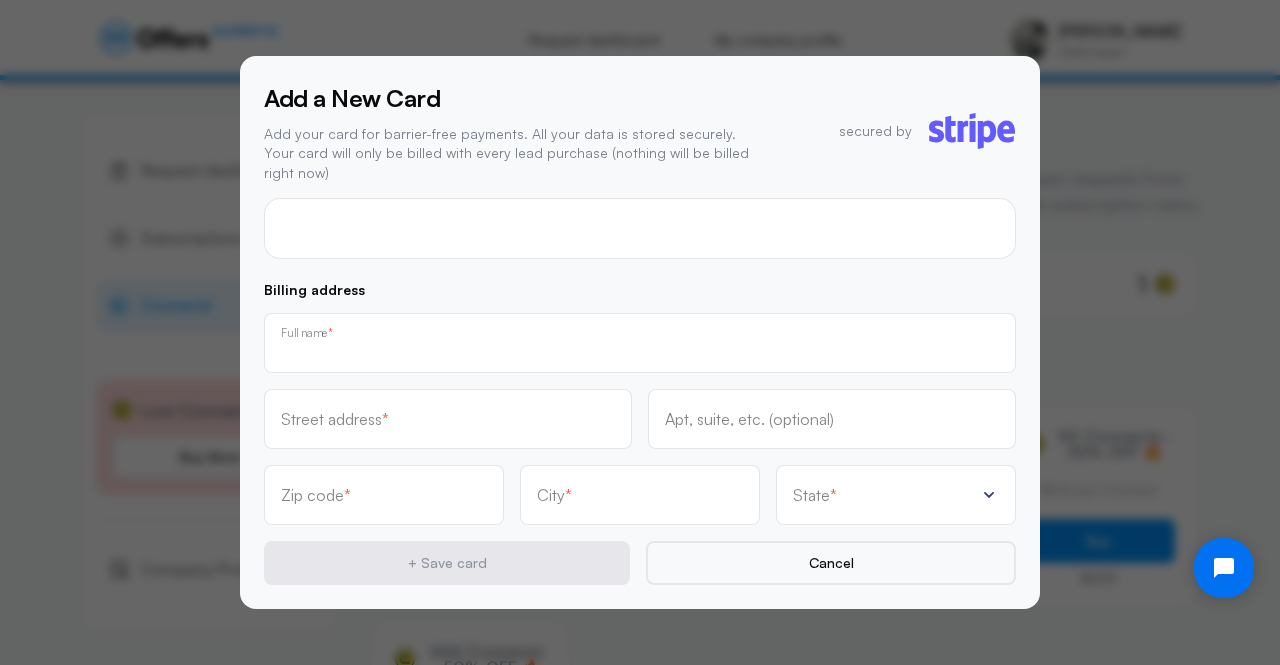 type on "[PERSON_NAME]" 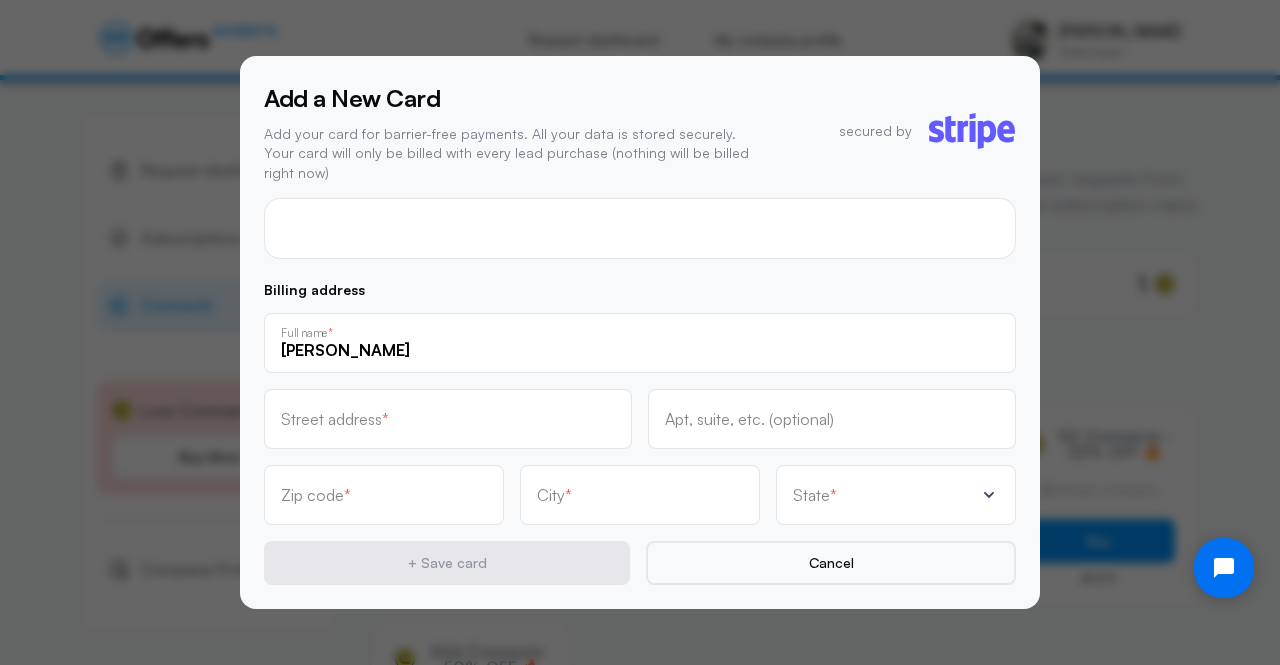 type on "1" 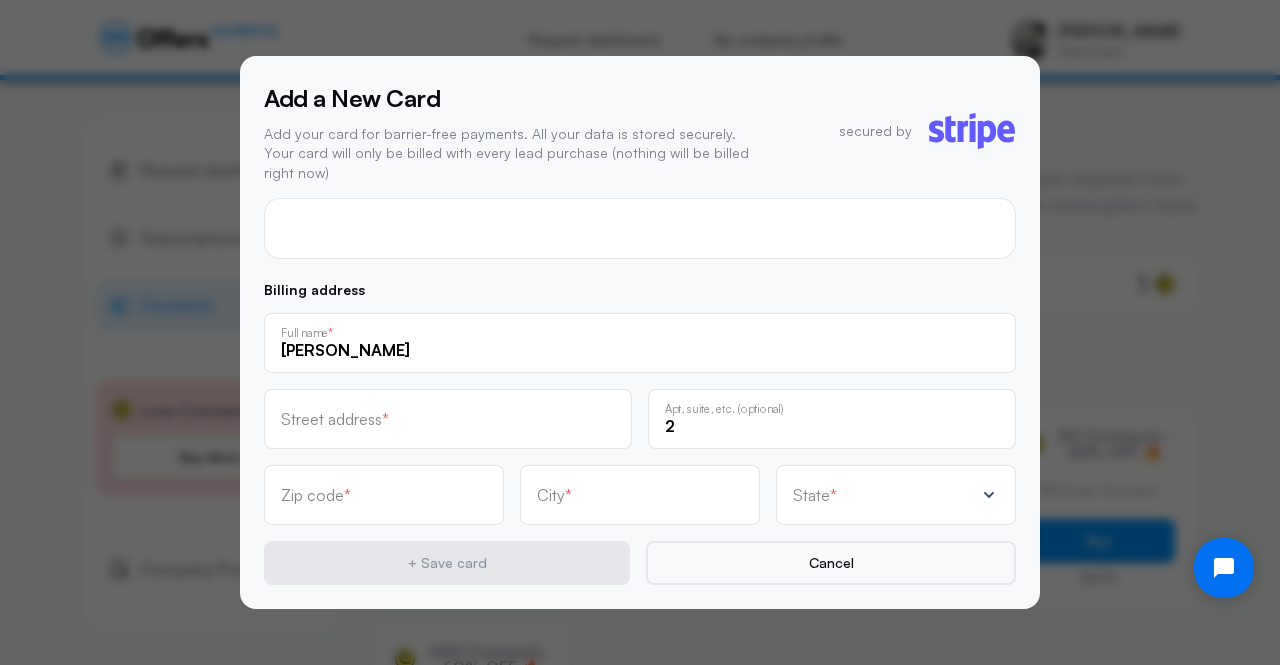 type on "2" 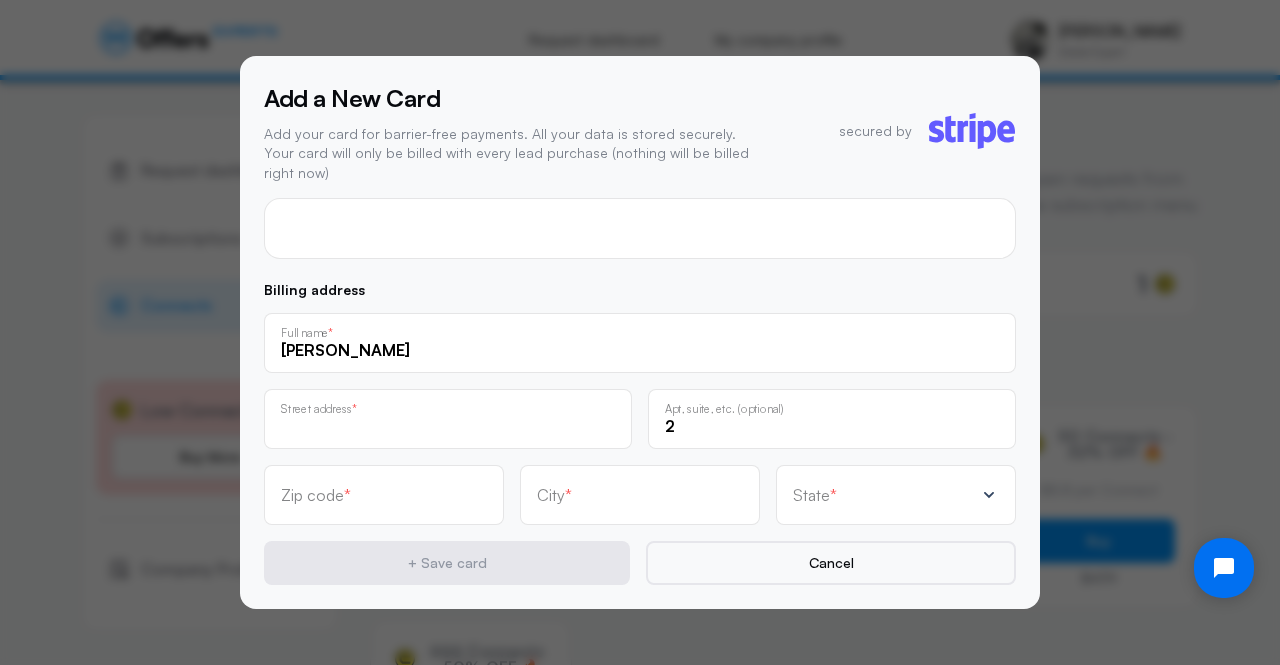 type on "[STREET_ADDRESS]" 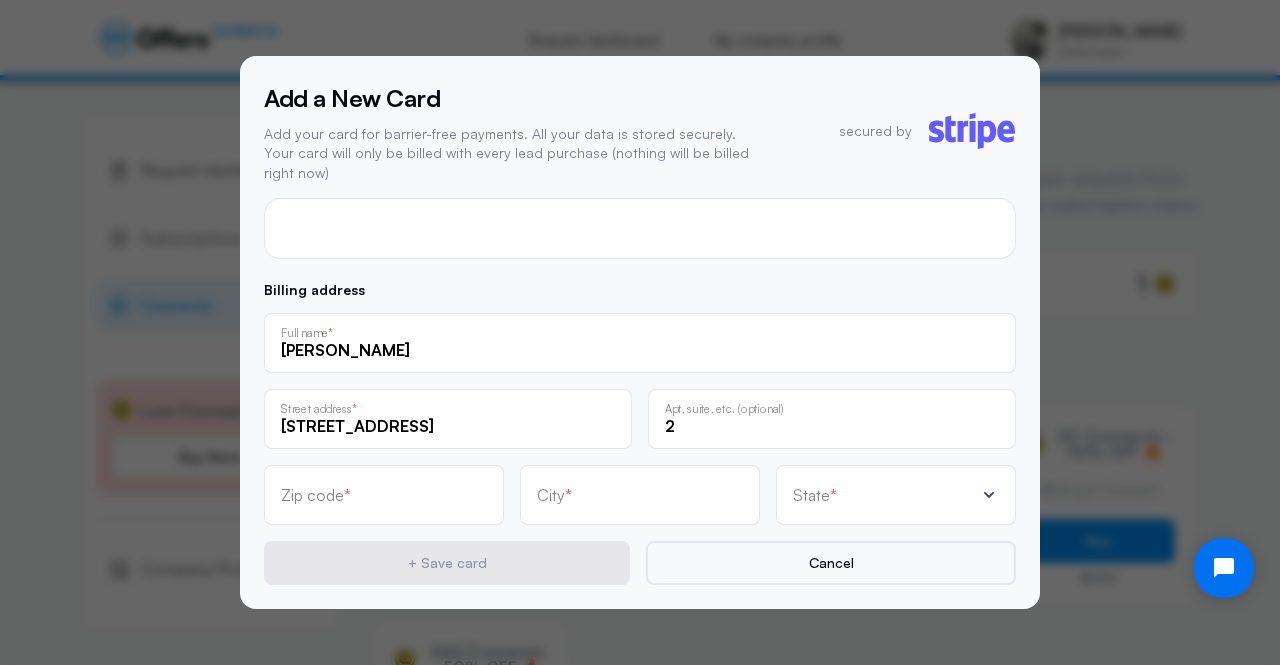 type on "92025" 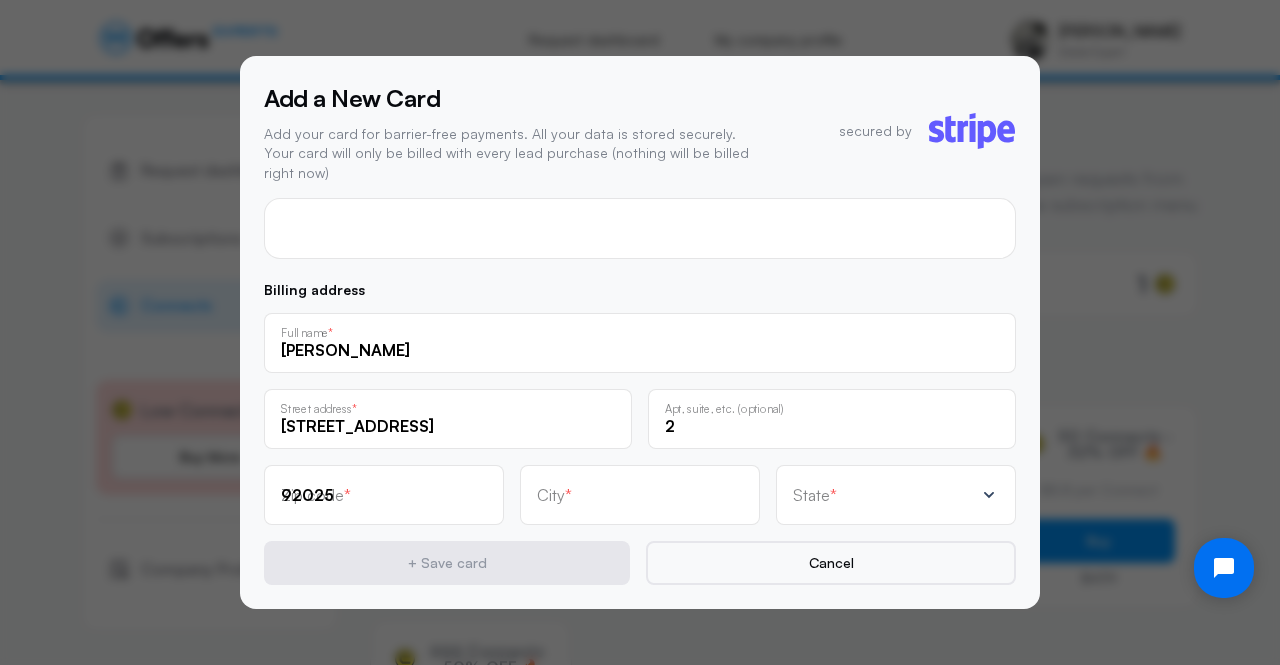 type on "Escondido" 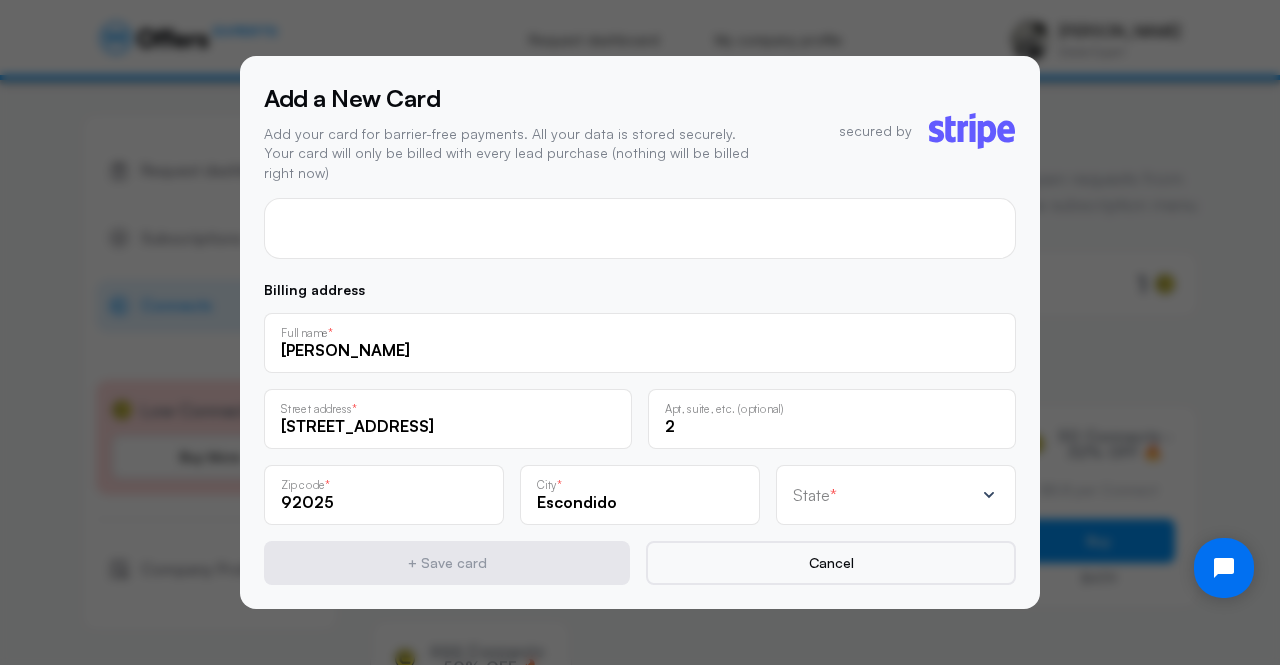 click on "State *" 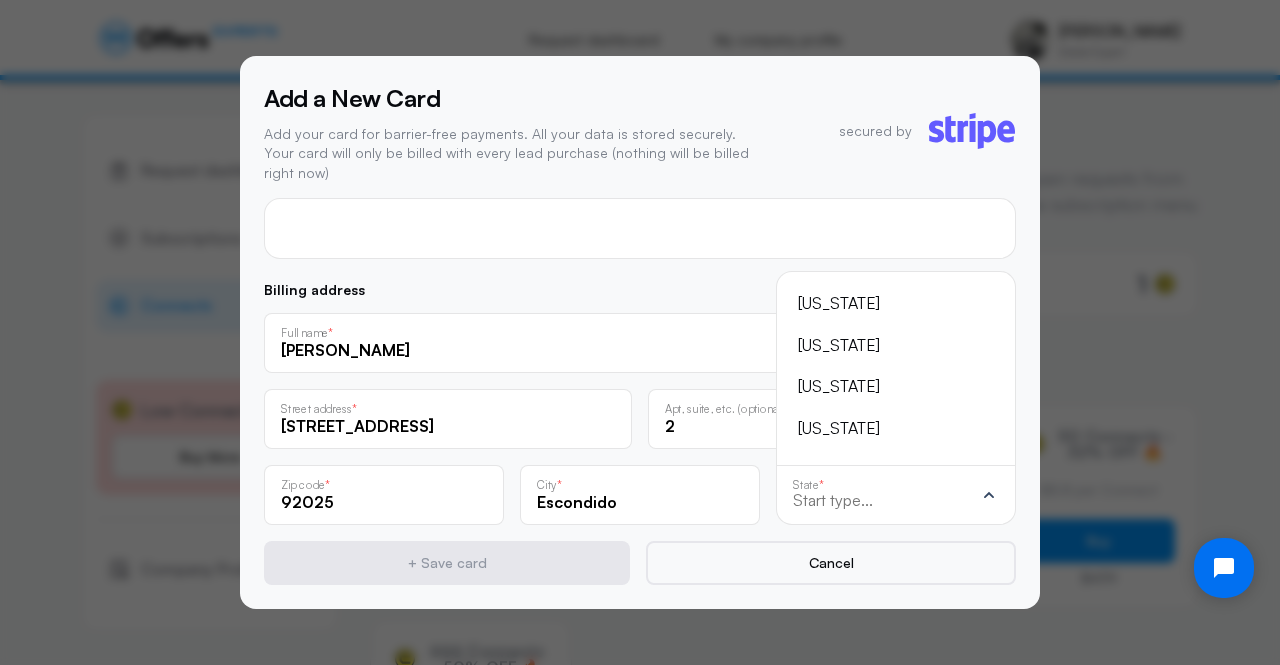 click on "[US_STATE]" 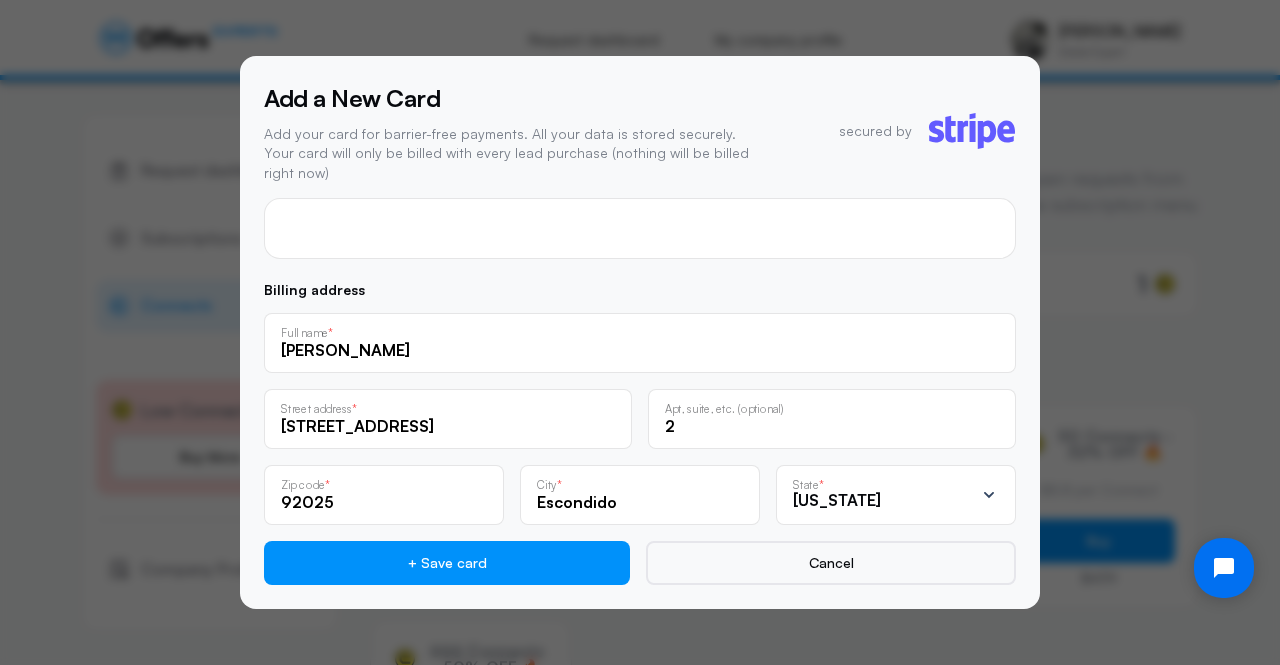 click on "[PERSON_NAME]" 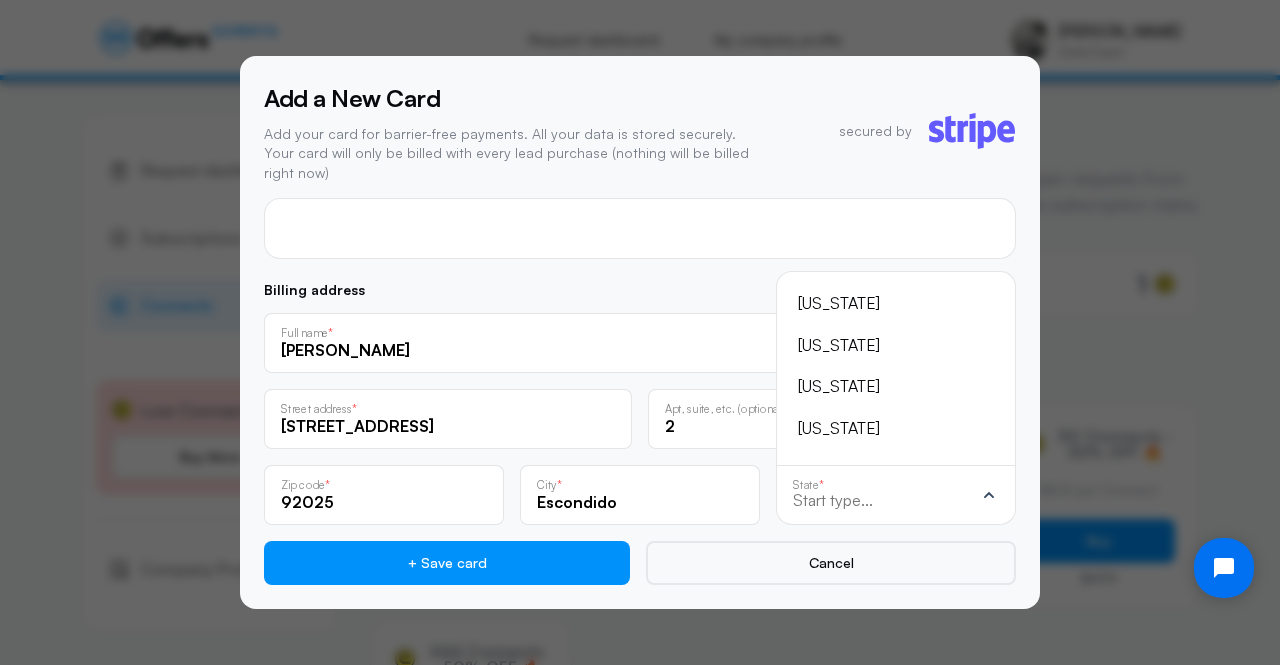 click on "State * [US_STATE]" 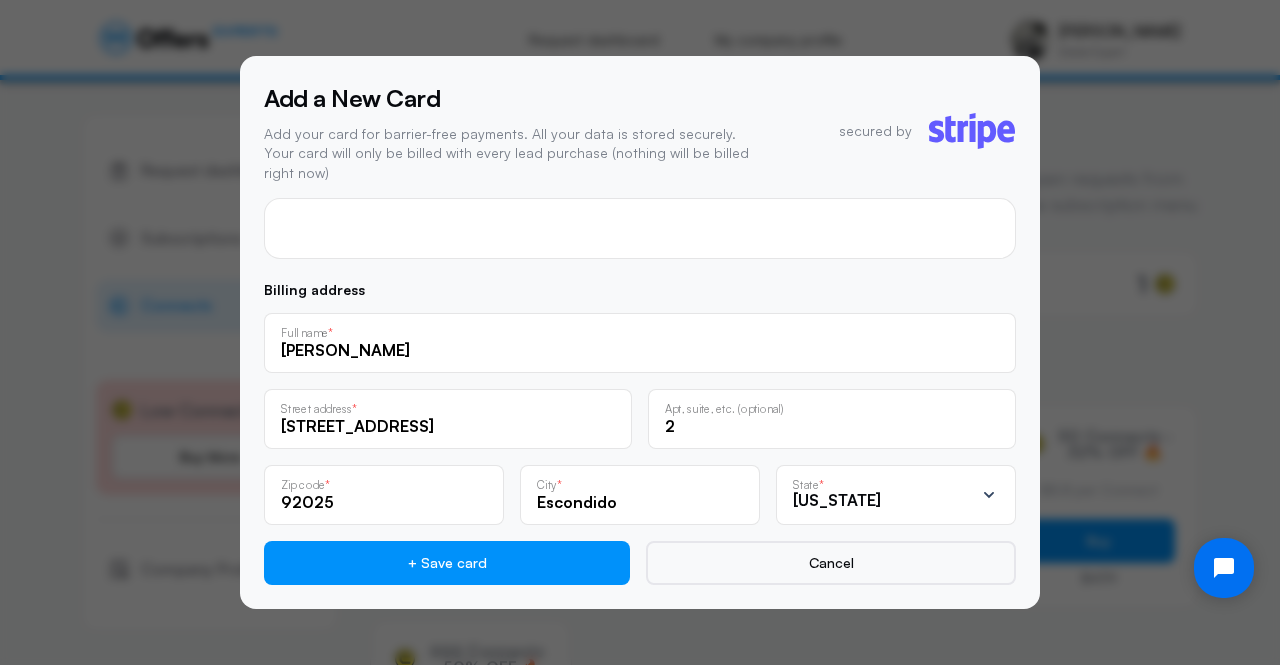 click on "[US_STATE]" 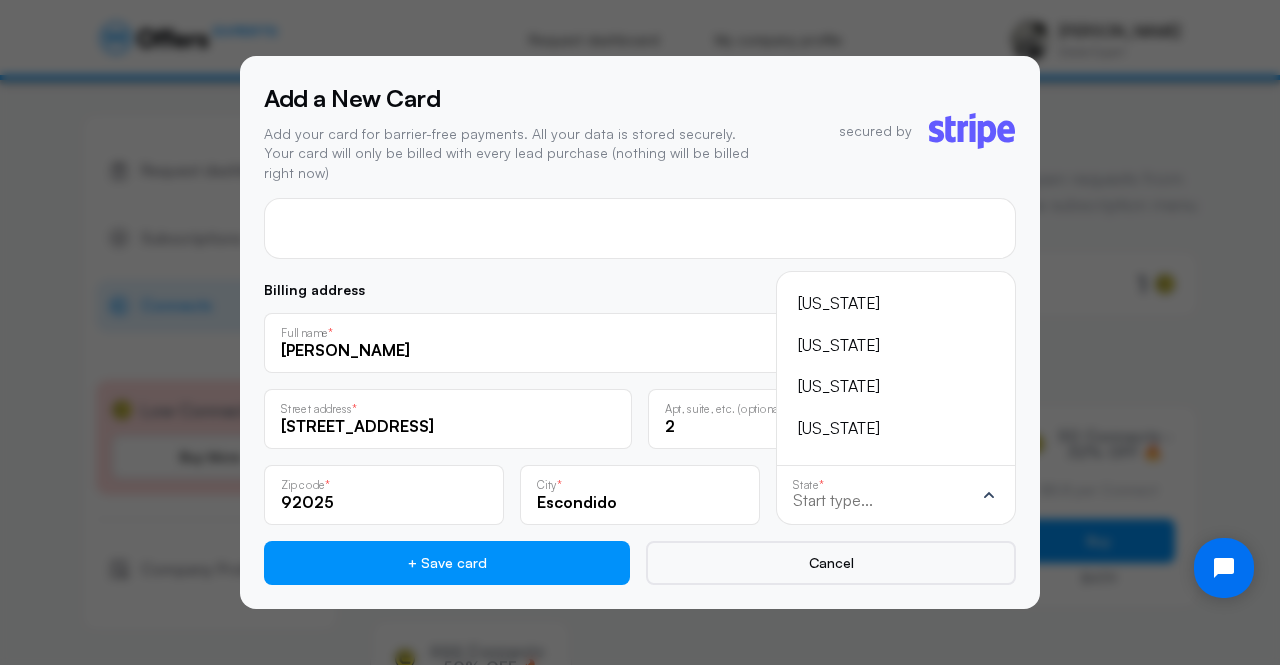 click 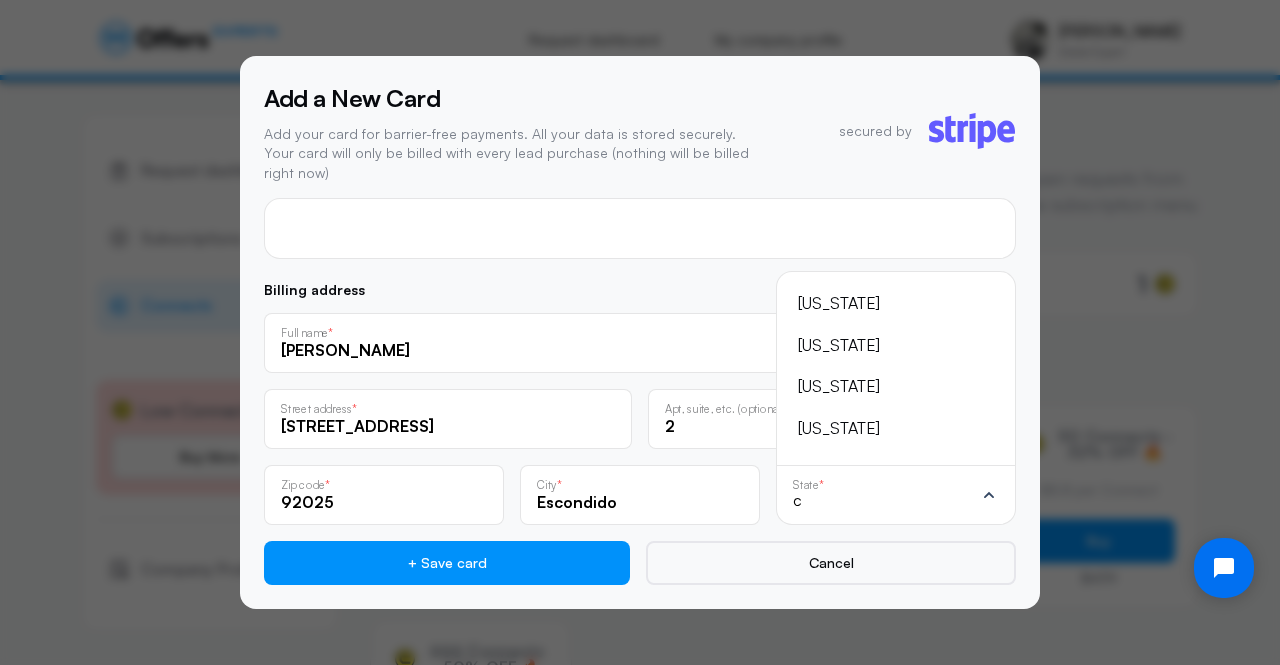 type on "ca" 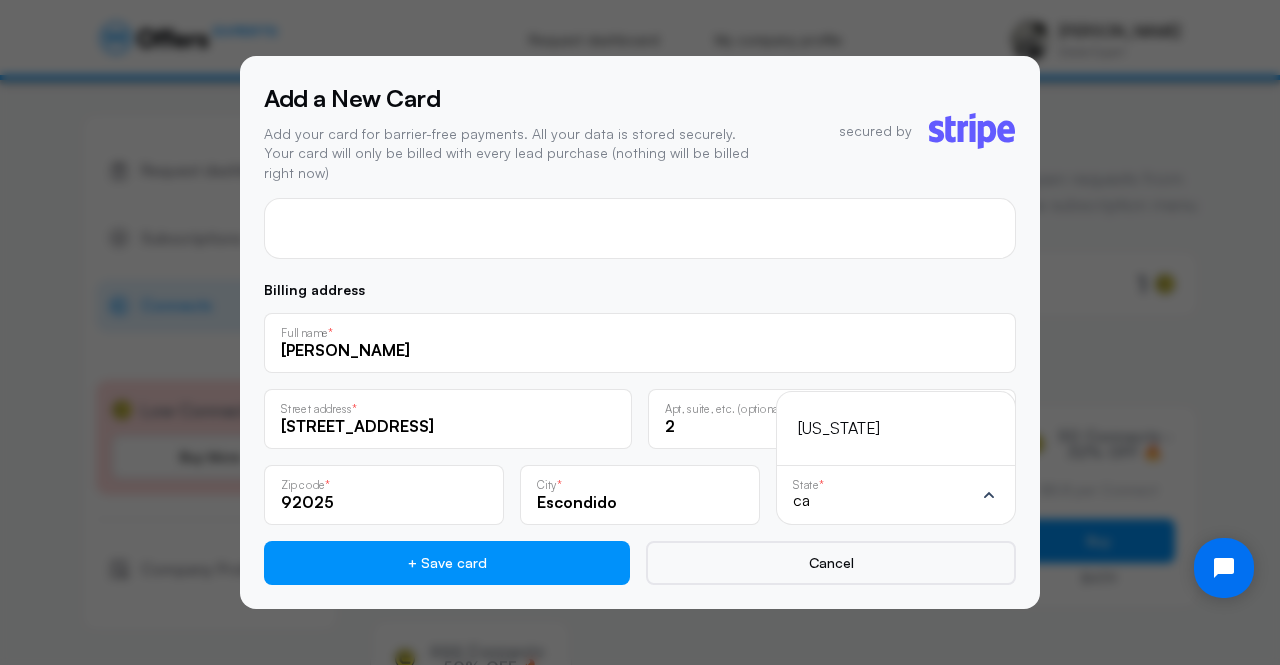 click on "[US_STATE]" 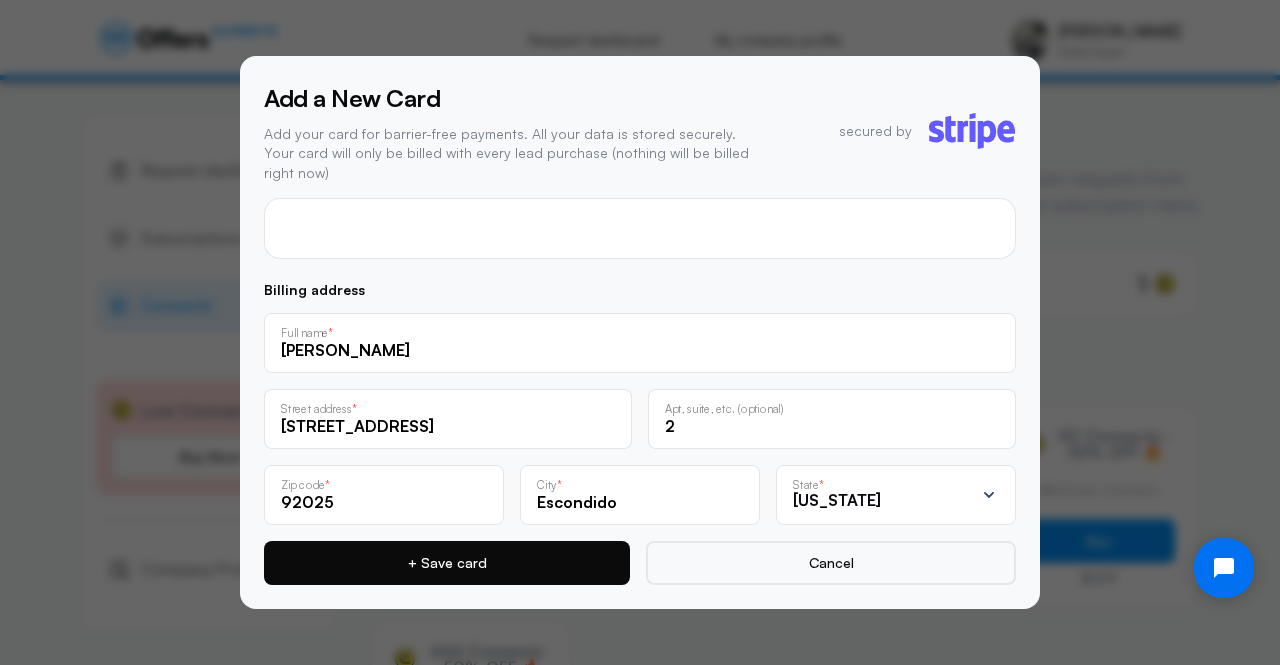 click on "+ Save card" 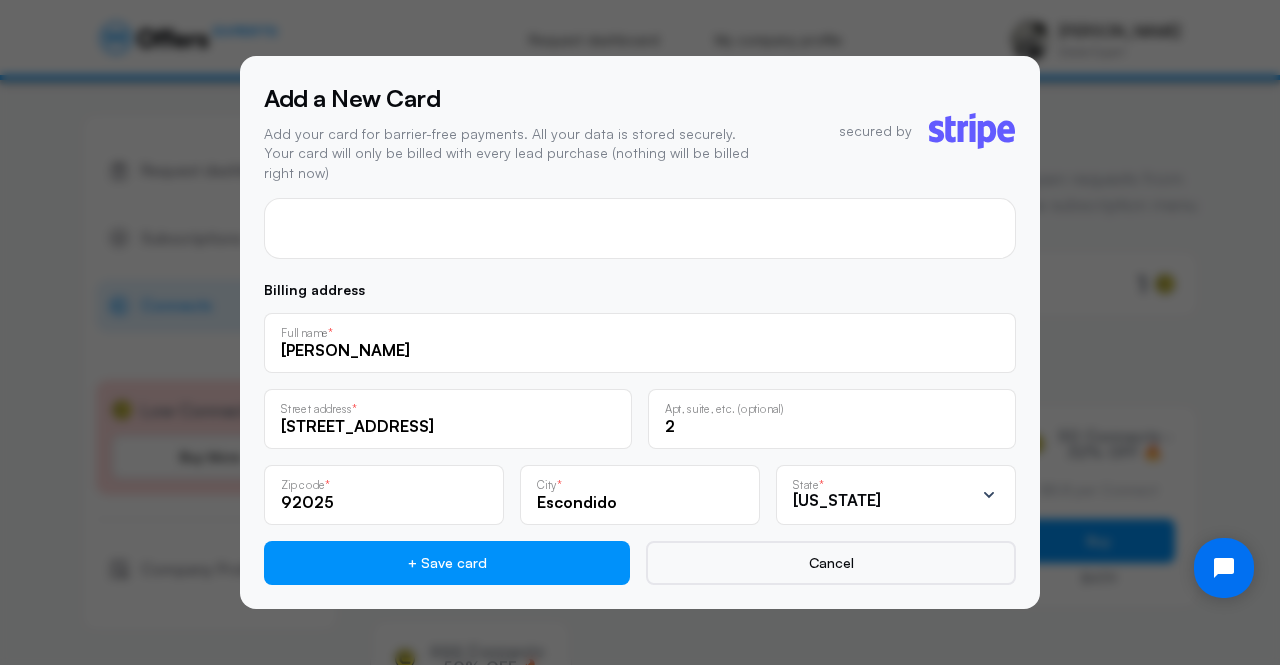 click 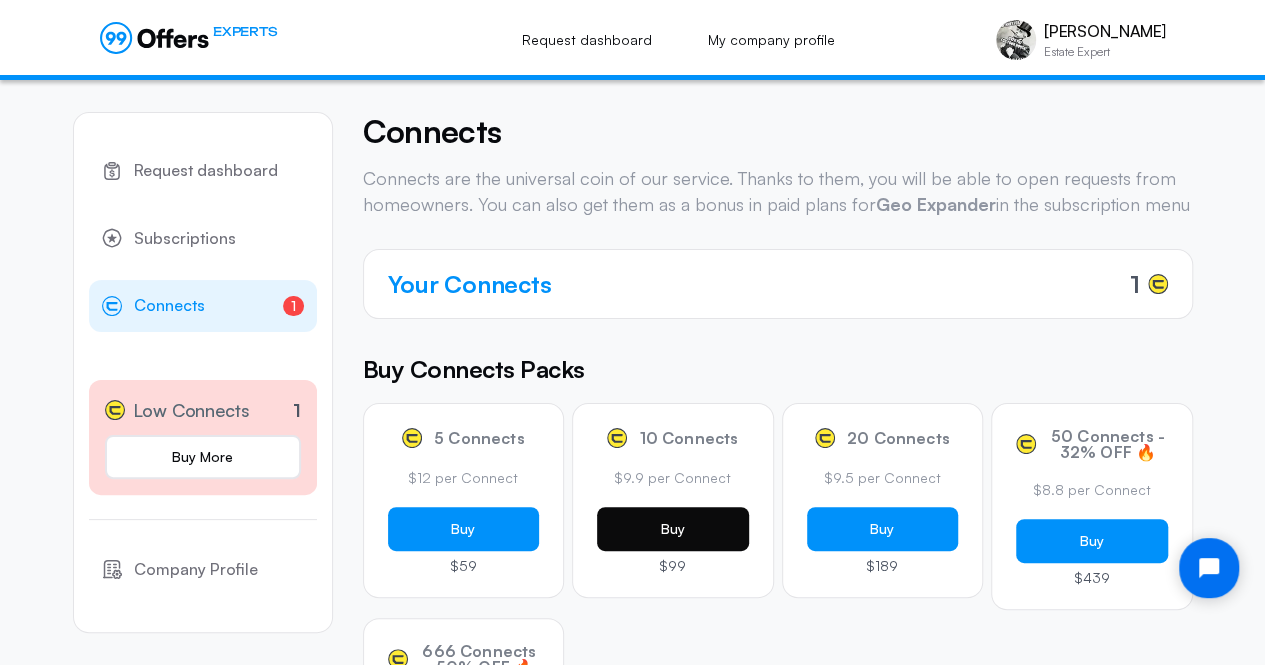 click on "Buy" 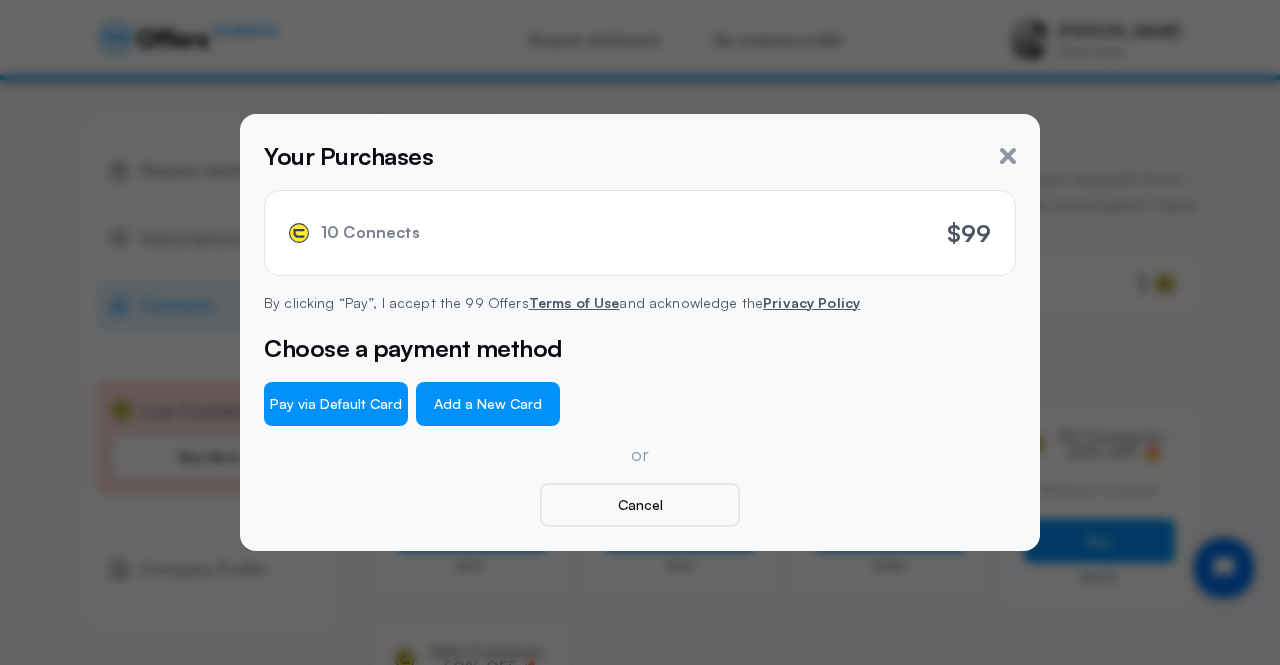 click on "Add a New Card" 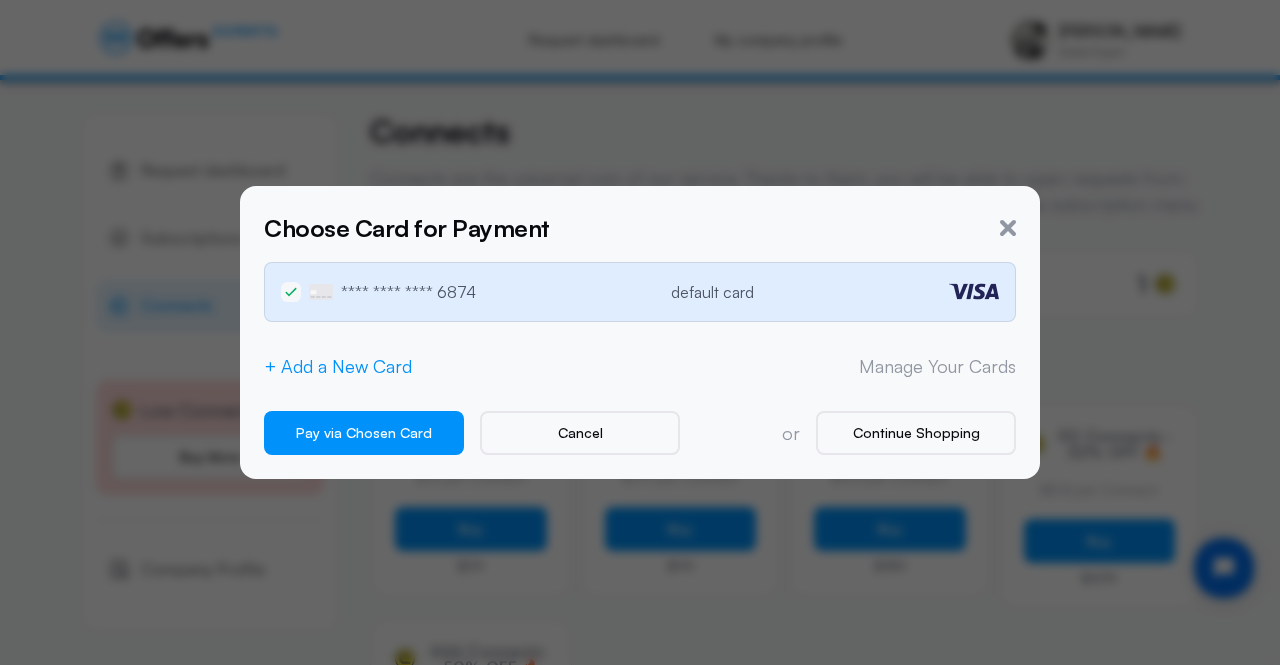 click on "+ Add a New Card" 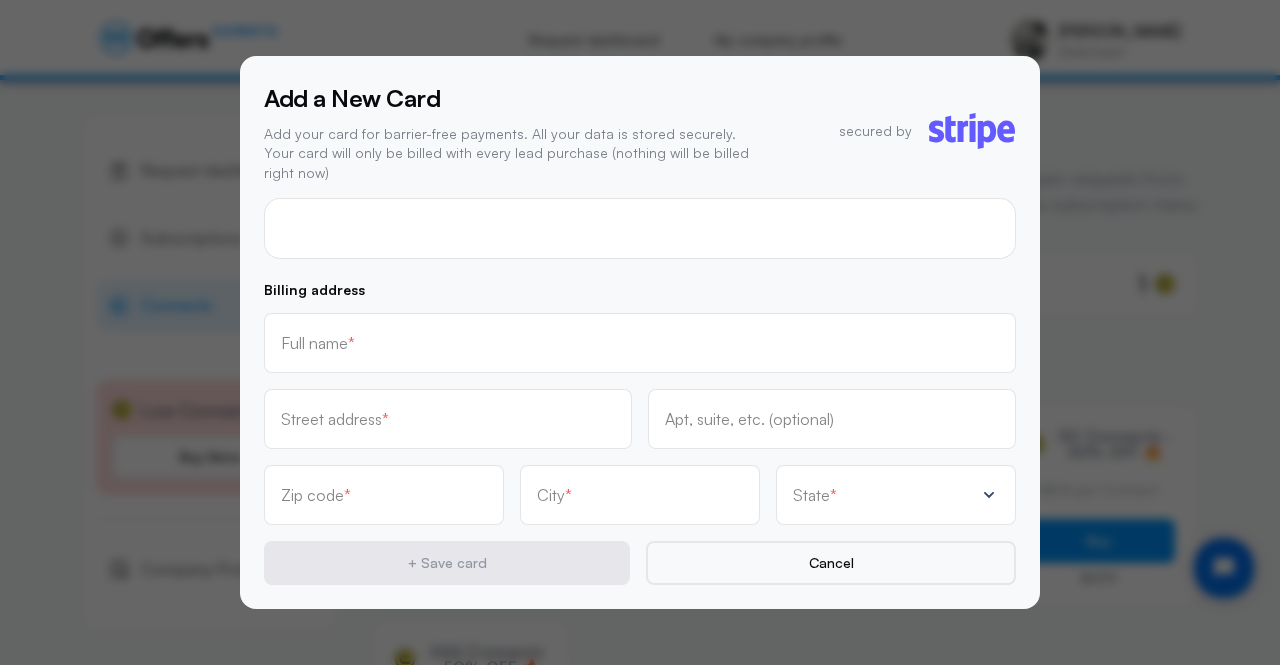 click 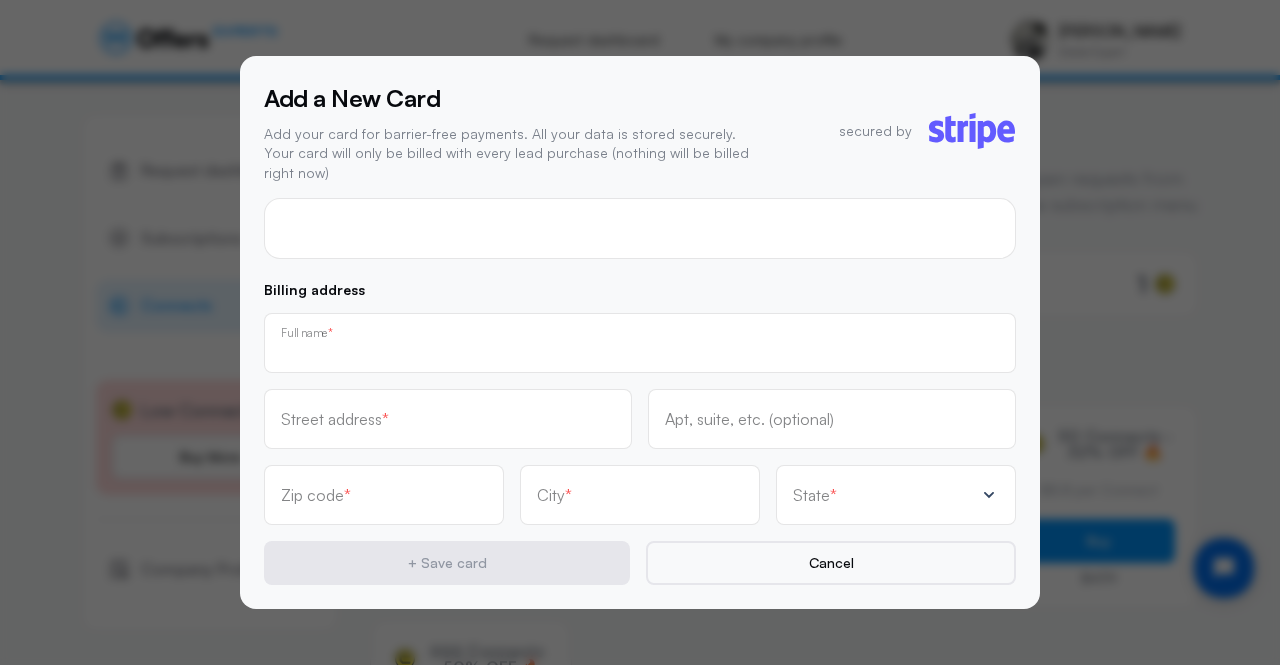 type on "[PERSON_NAME]" 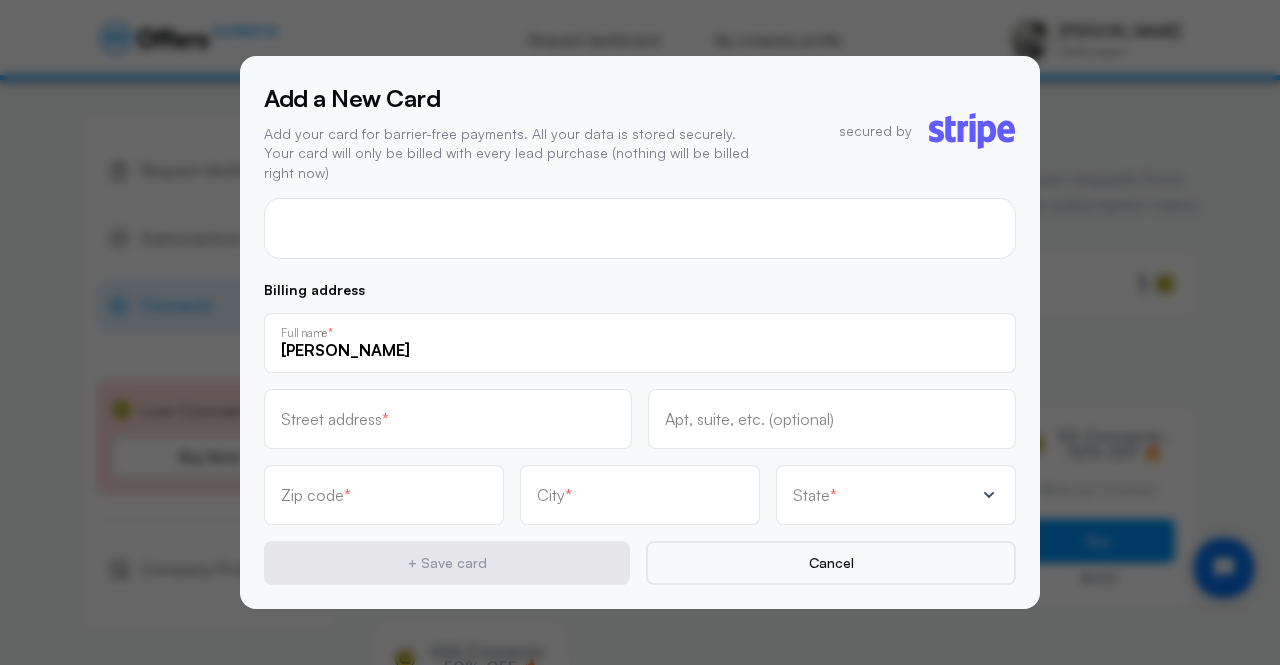 type on "1" 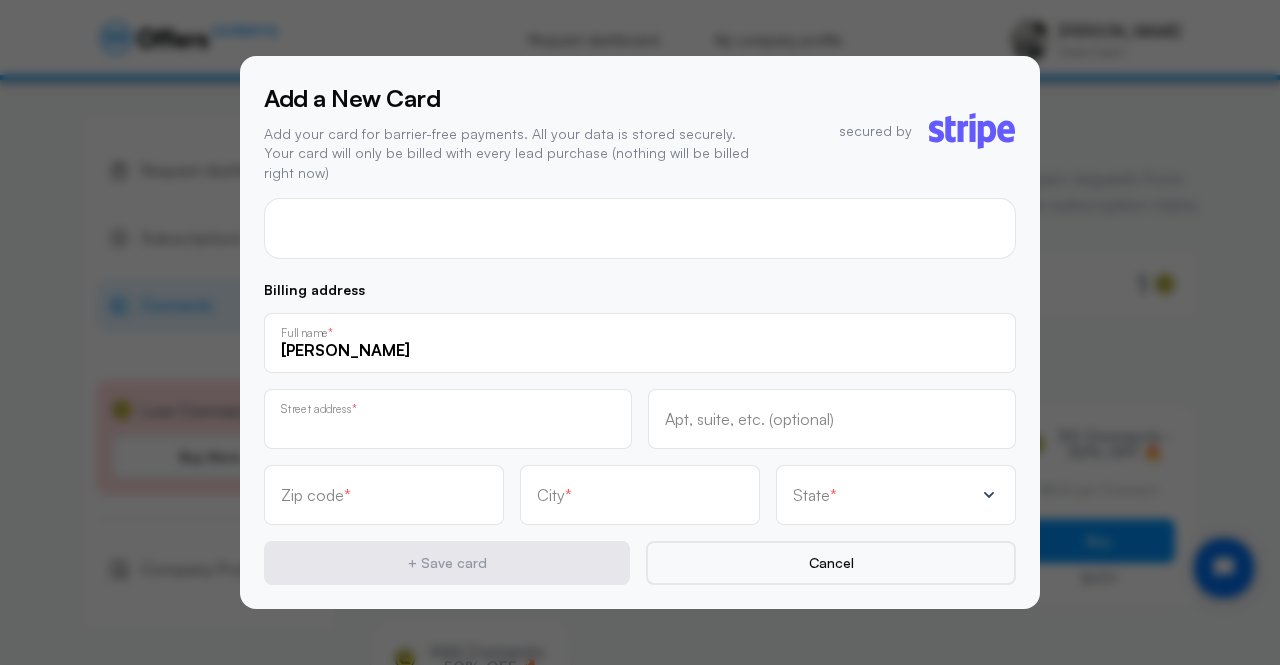 type on "[STREET_ADDRESS]" 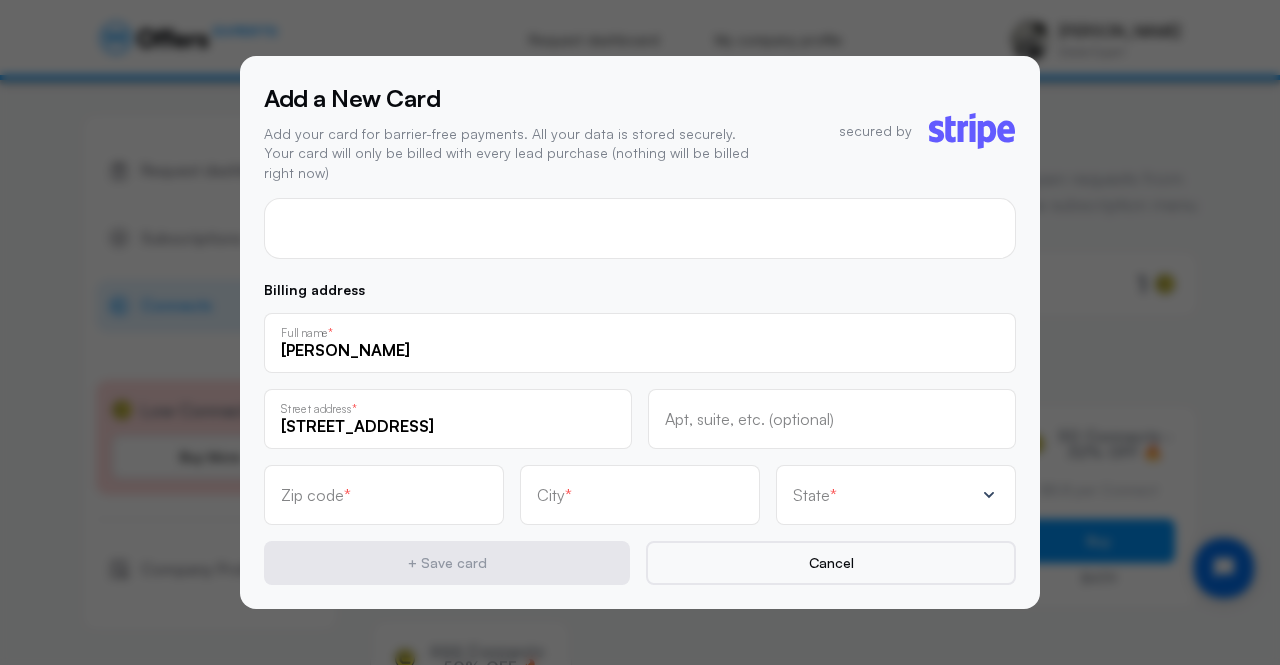 type on "#2" 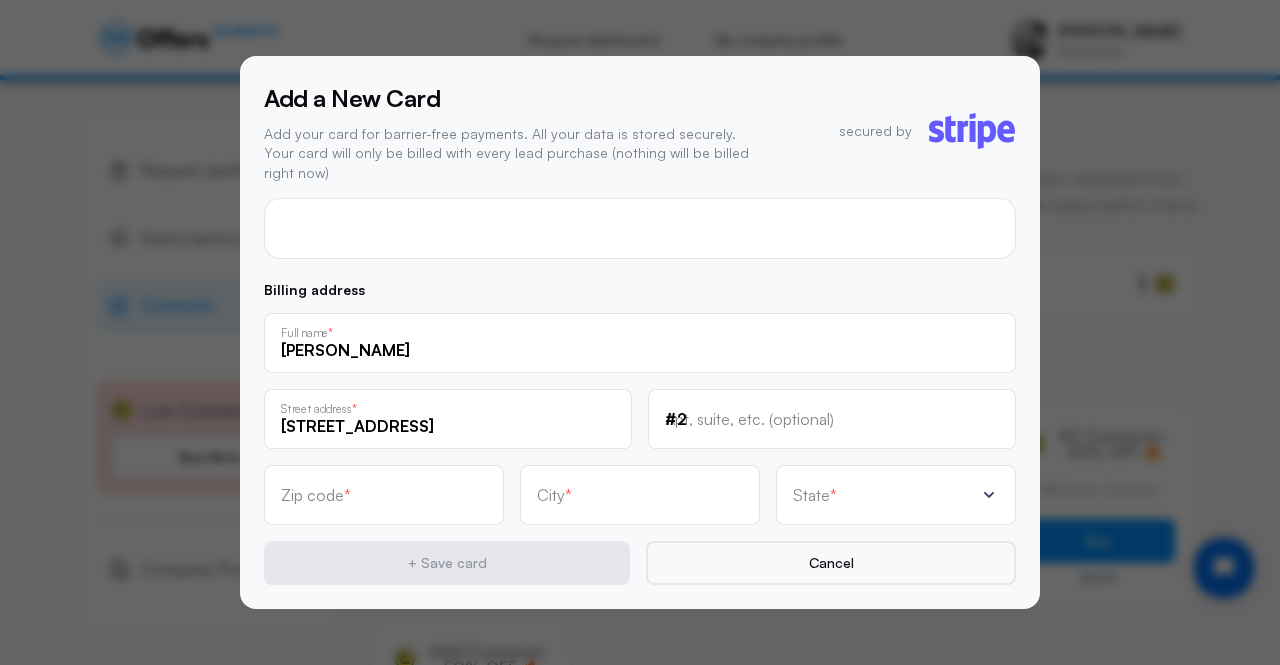 type on "92025" 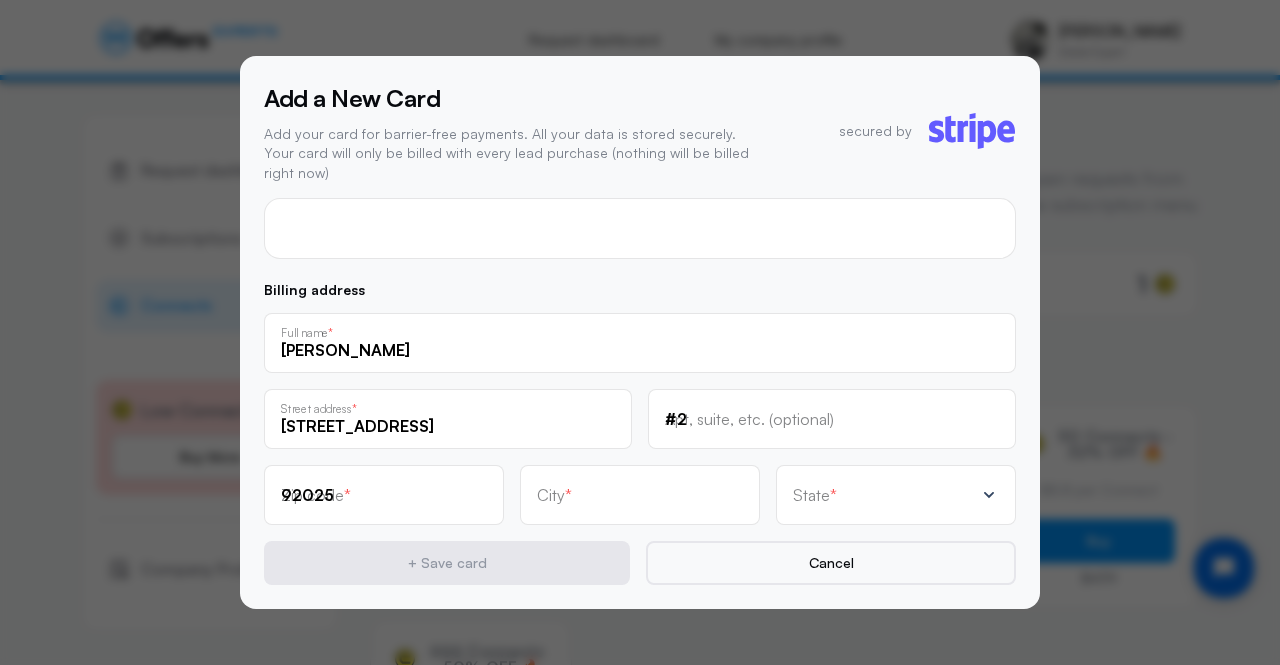 type on "Escondido" 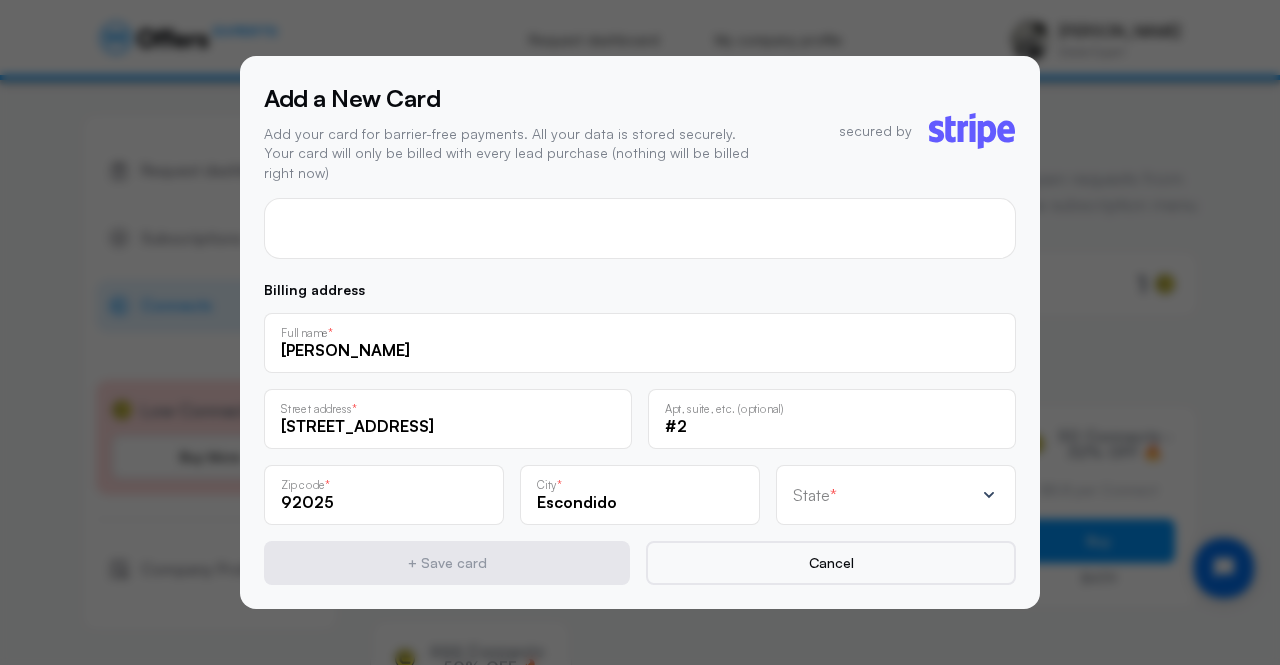 click on "State *" 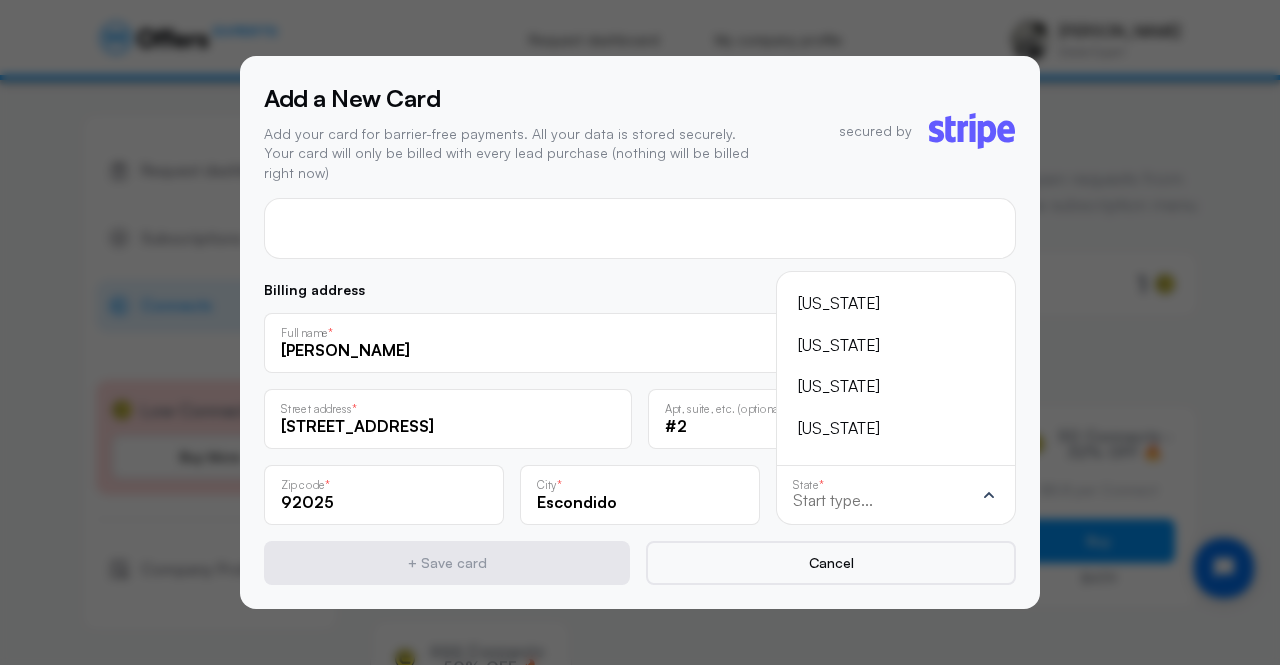 click on "State *" 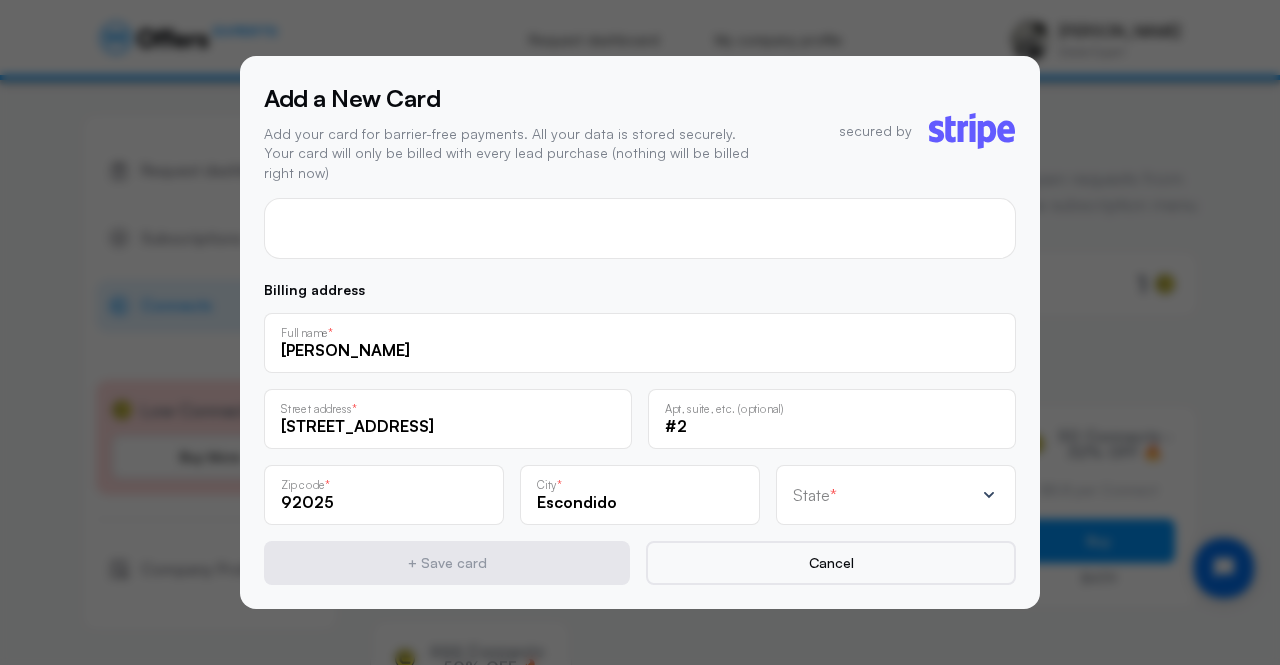 click on "State *" 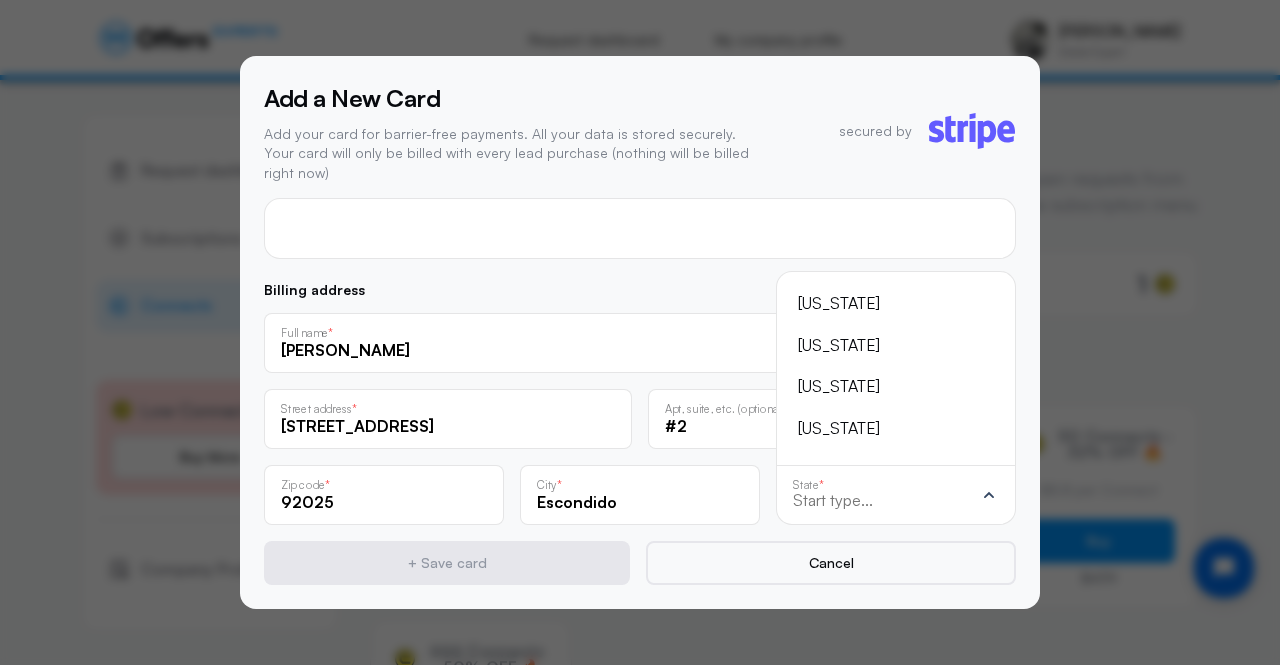 click on "State *" 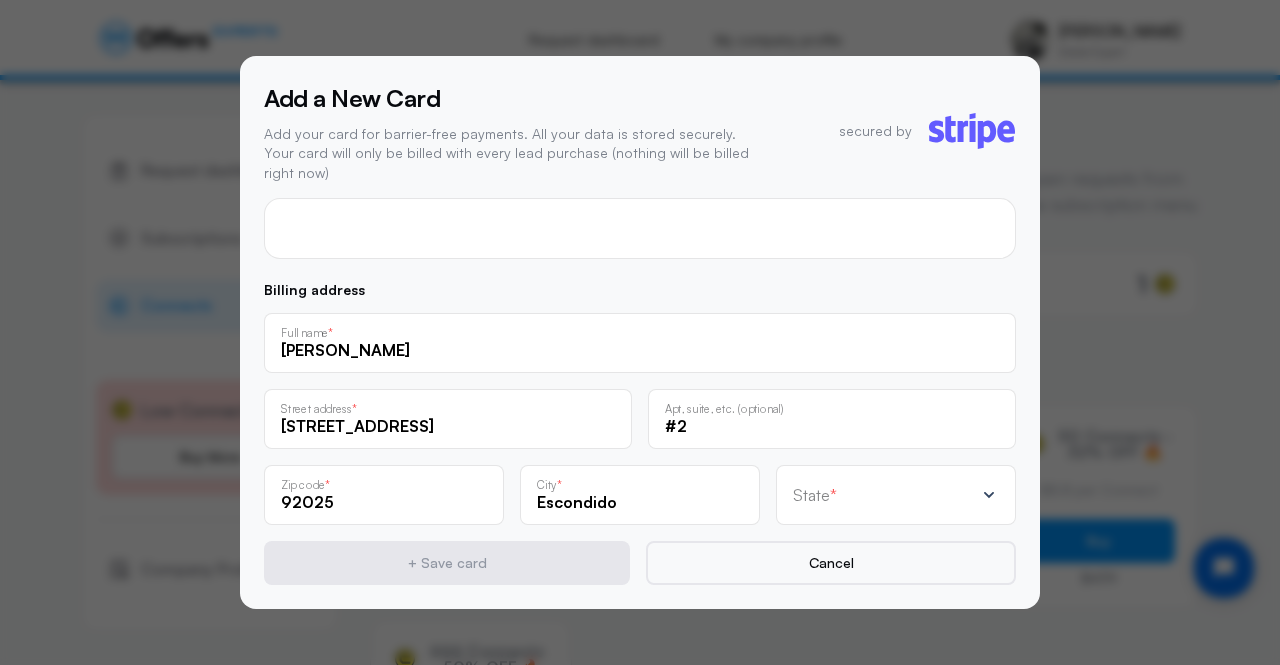 click on "State *" 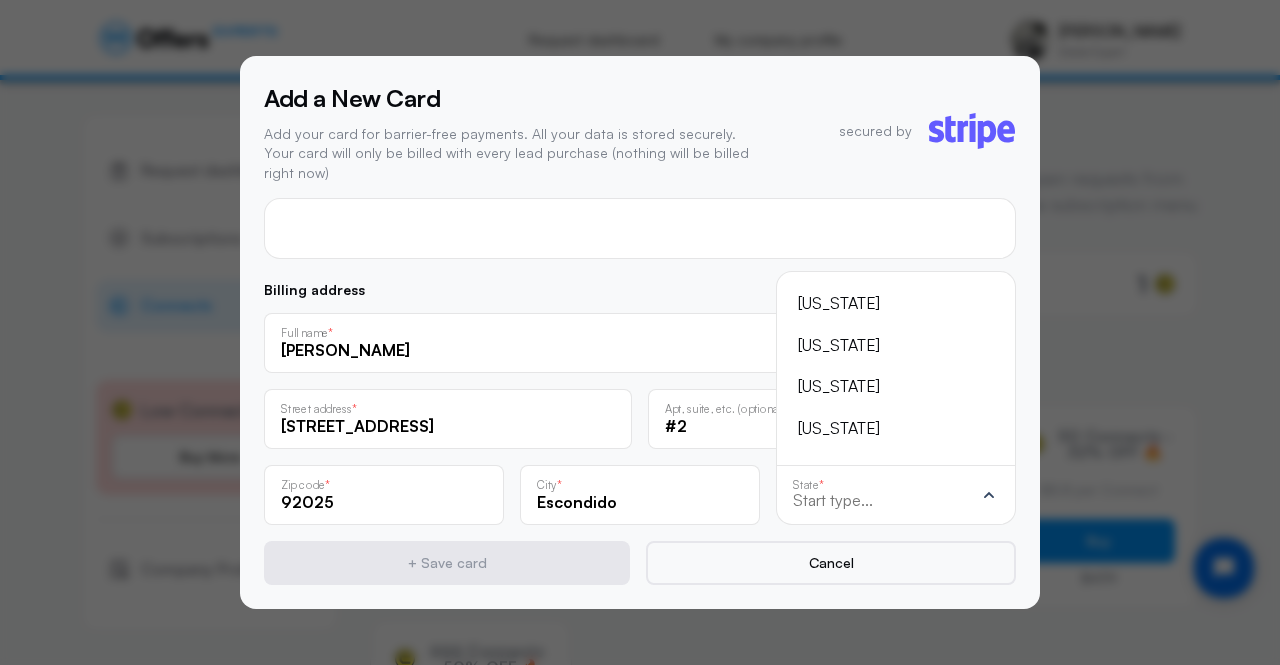 click on "State *" 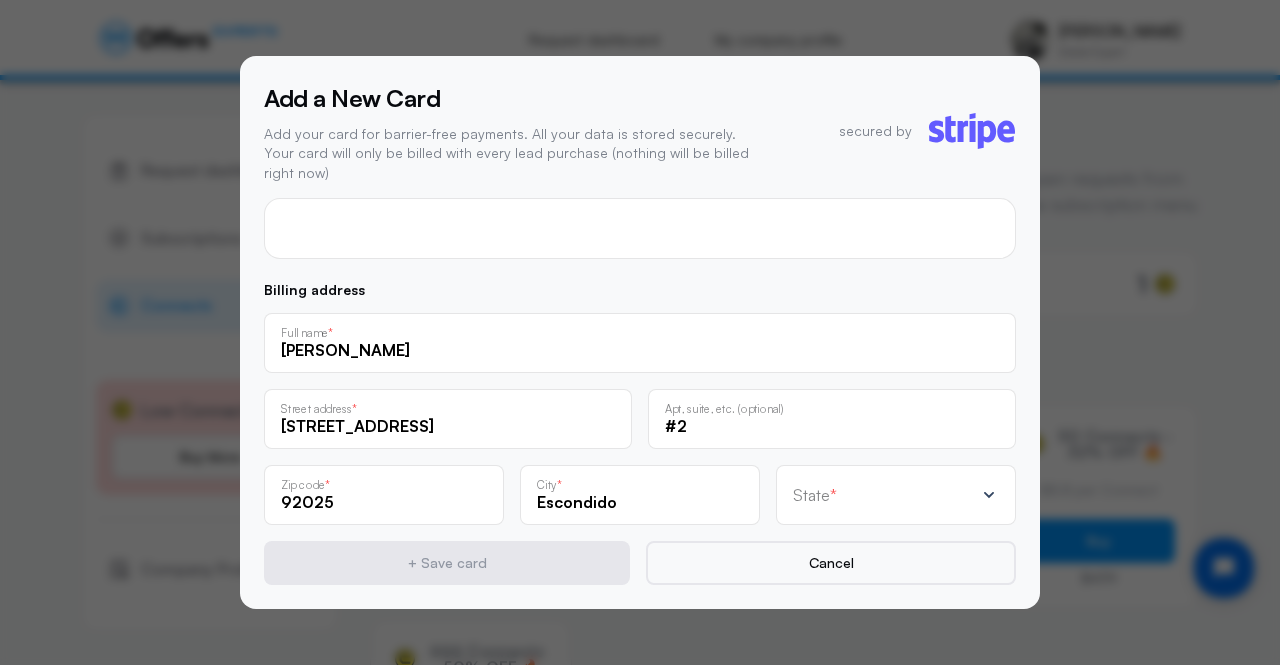 click on "State *" 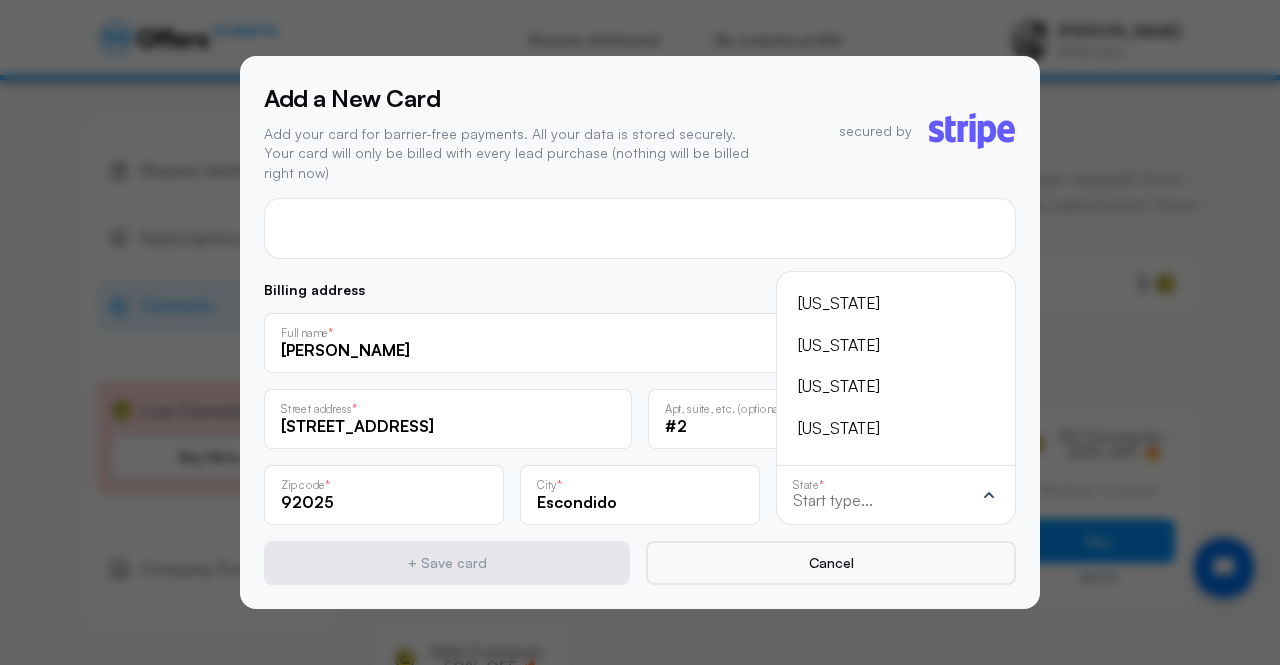 click on "State *" 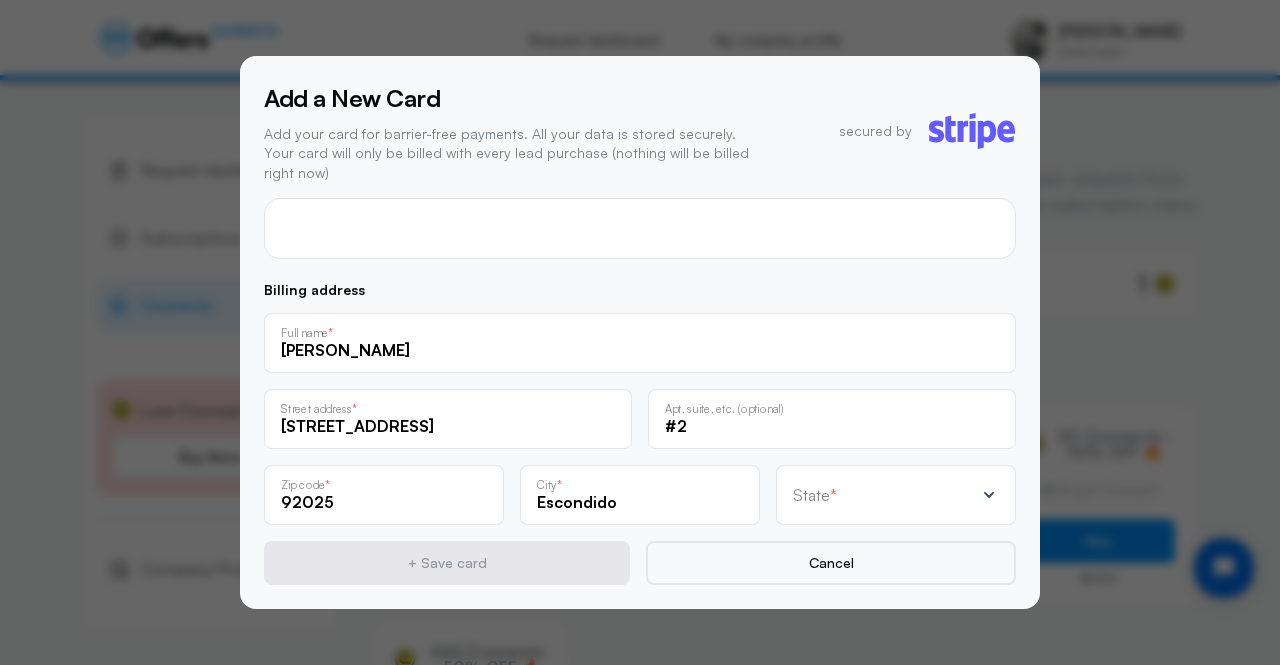 click on "State *" 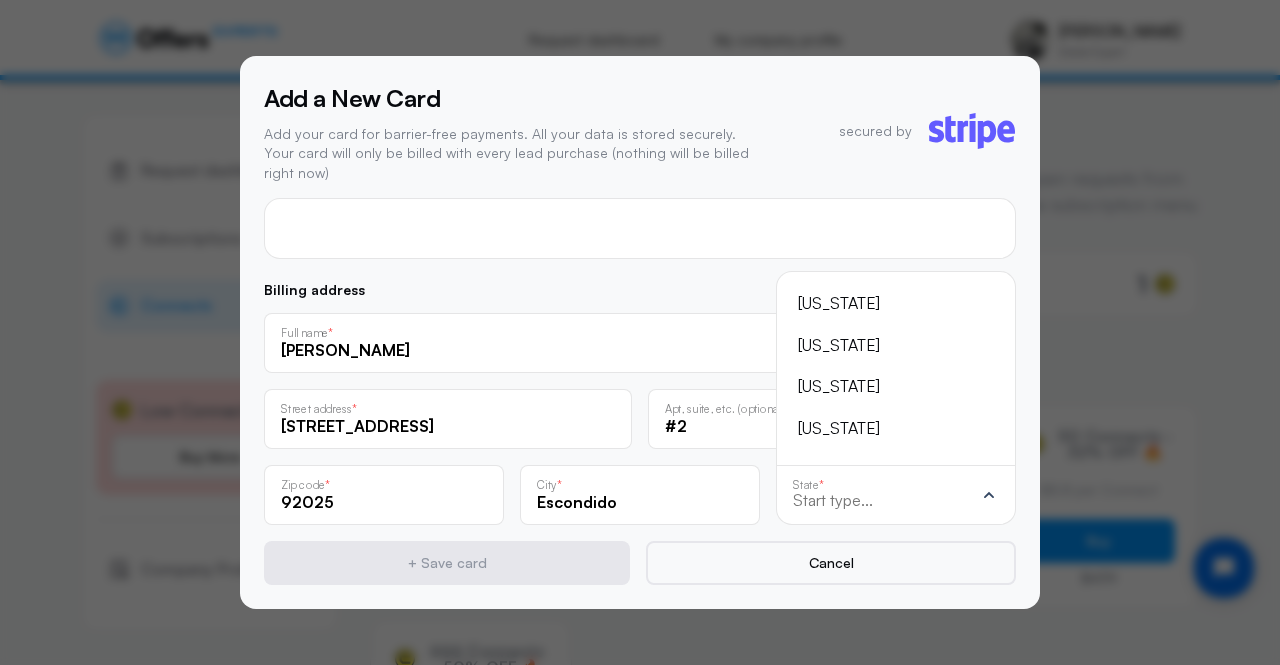 click on "[US_STATE] [US_STATE] [US_STATE] [US_STATE] [US_STATE] [US_STATE] [US_STATE] [US_STATE][GEOGRAPHIC_DATA] [US_STATE] [US_STATE] [US_STATE] [US_STATE] [US_STATE] [US_STATE] [US_STATE] [US_STATE] [US_STATE] [US_STATE] [US_STATE] [US_STATE] [US_STATE] [US_STATE] [US_STATE] [US_STATE] [US_STATE] [US_STATE] [US_STATE] [US_STATE] [US_STATE] [US_STATE] [US_STATE] [US_STATE] [US_STATE] [US_STATE] [US_STATE] [US_STATE] [US_STATE] [US_STATE] [US_STATE] [US_STATE] [US_STATE] [US_STATE] [US_STATE] [US_STATE] [US_STATE] [US_STATE] [US_STATE][PERSON_NAME][US_STATE] [US_STATE][PERSON_NAME] [US_STATE] [US_STATE]" 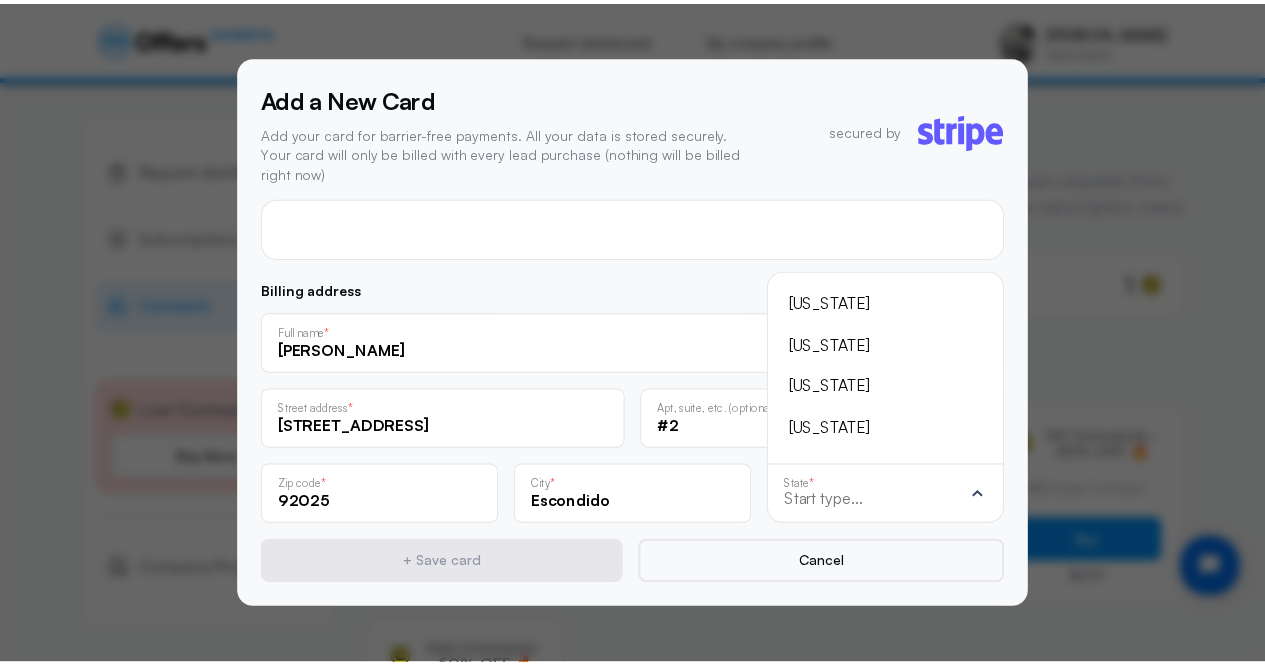 scroll, scrollTop: -141, scrollLeft: 0, axis: vertical 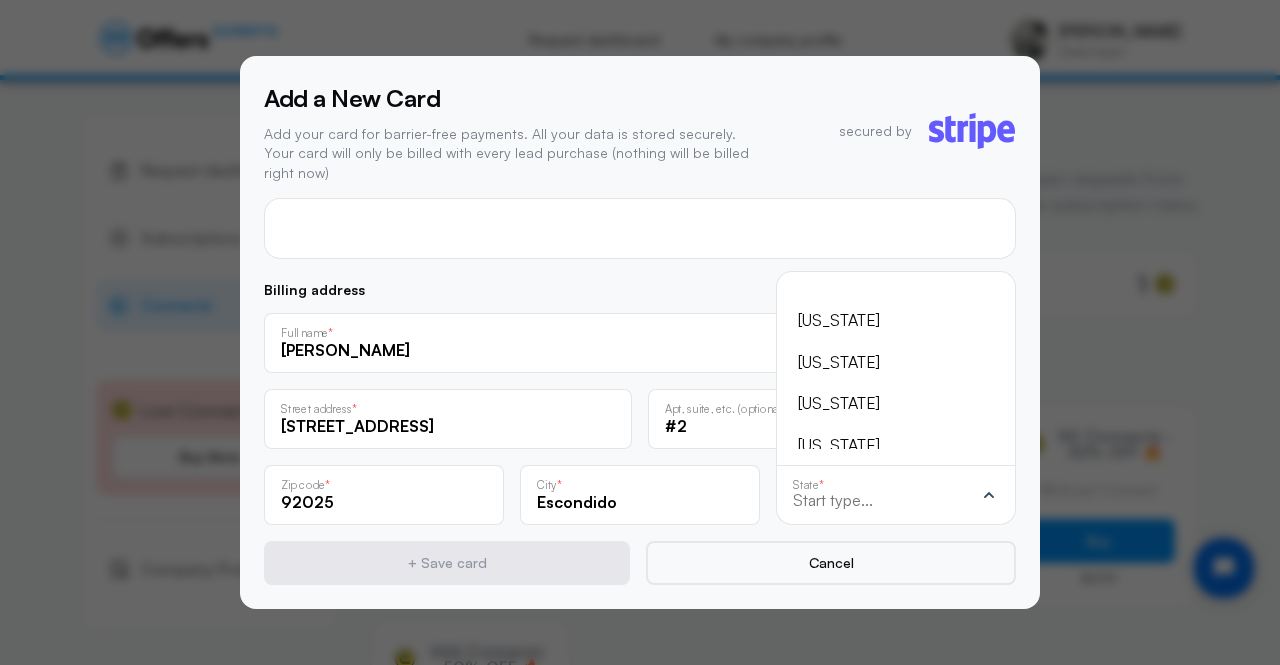 click on "[US_STATE]" 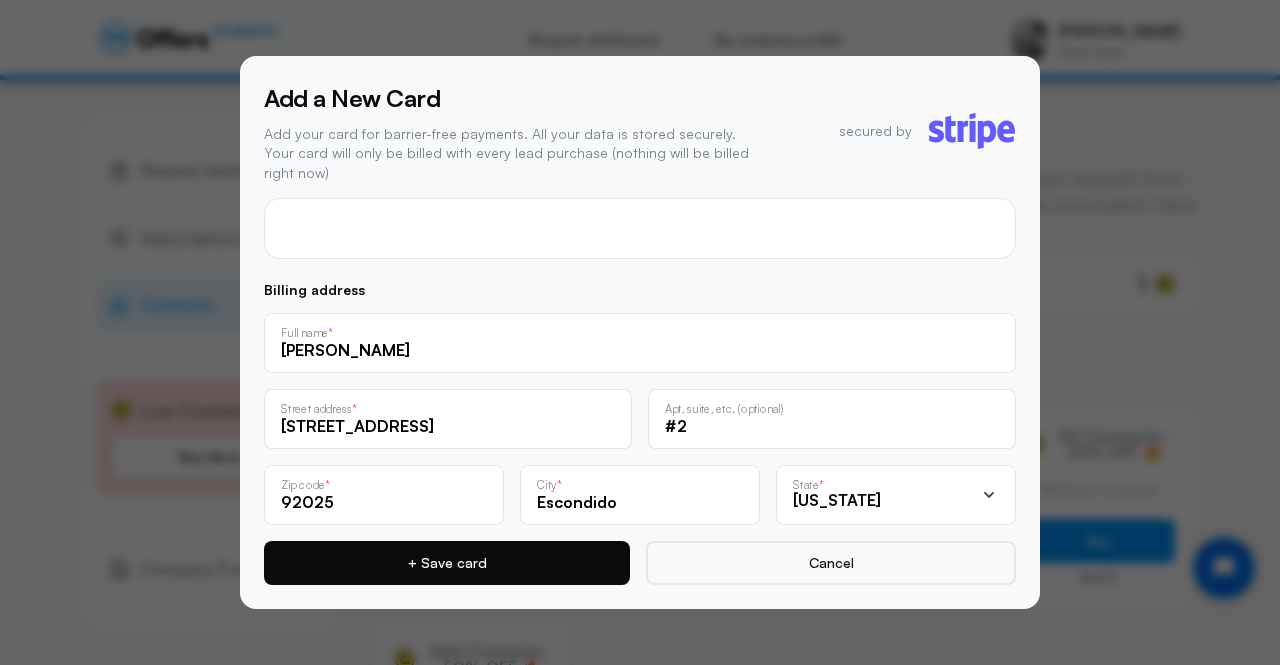click on "+ Save card" 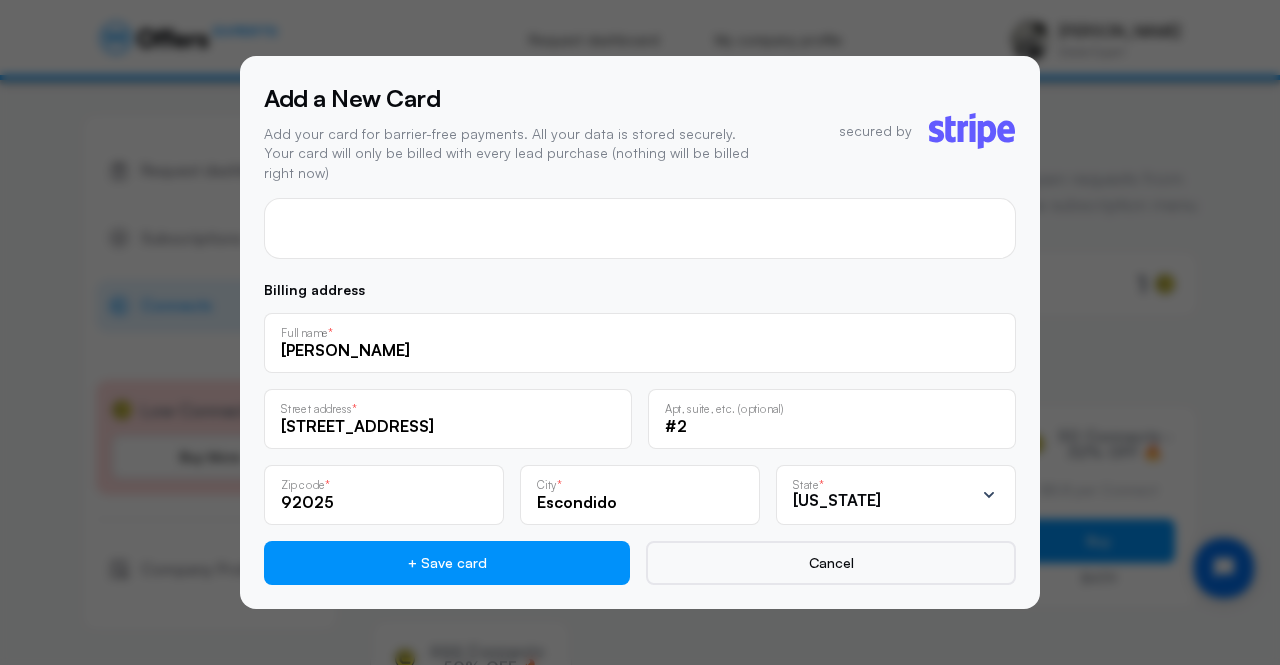 click on "[STREET_ADDRESS]" 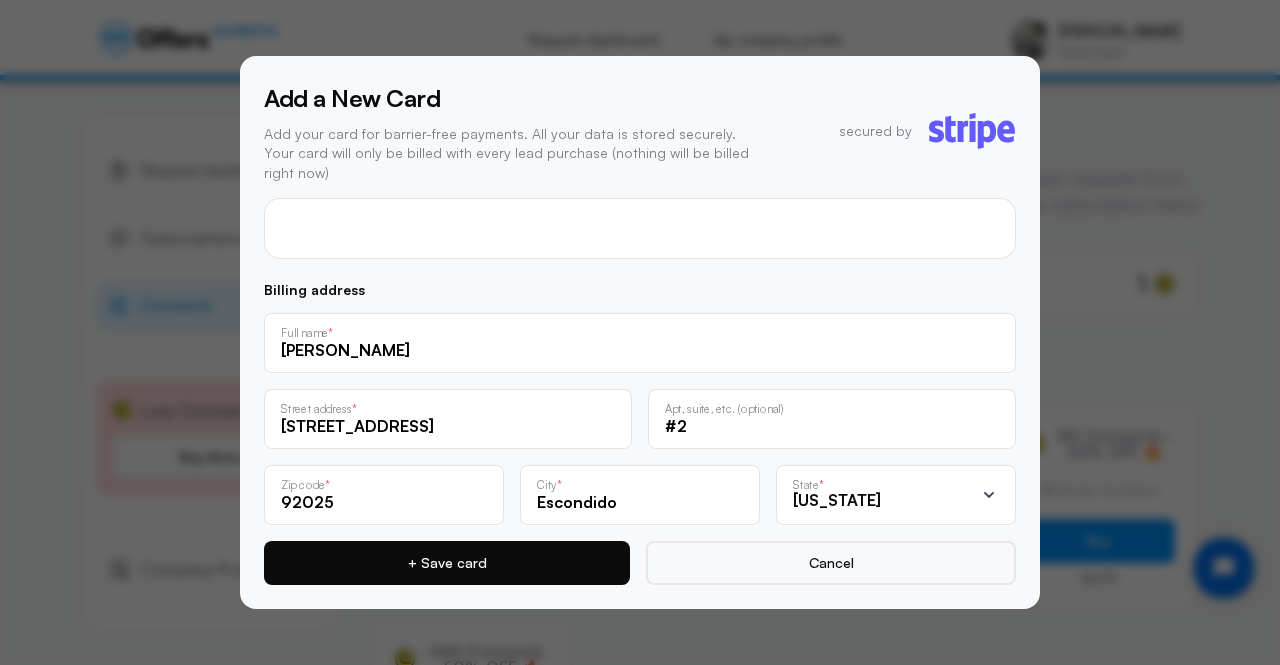 type on "[STREET_ADDRESS]" 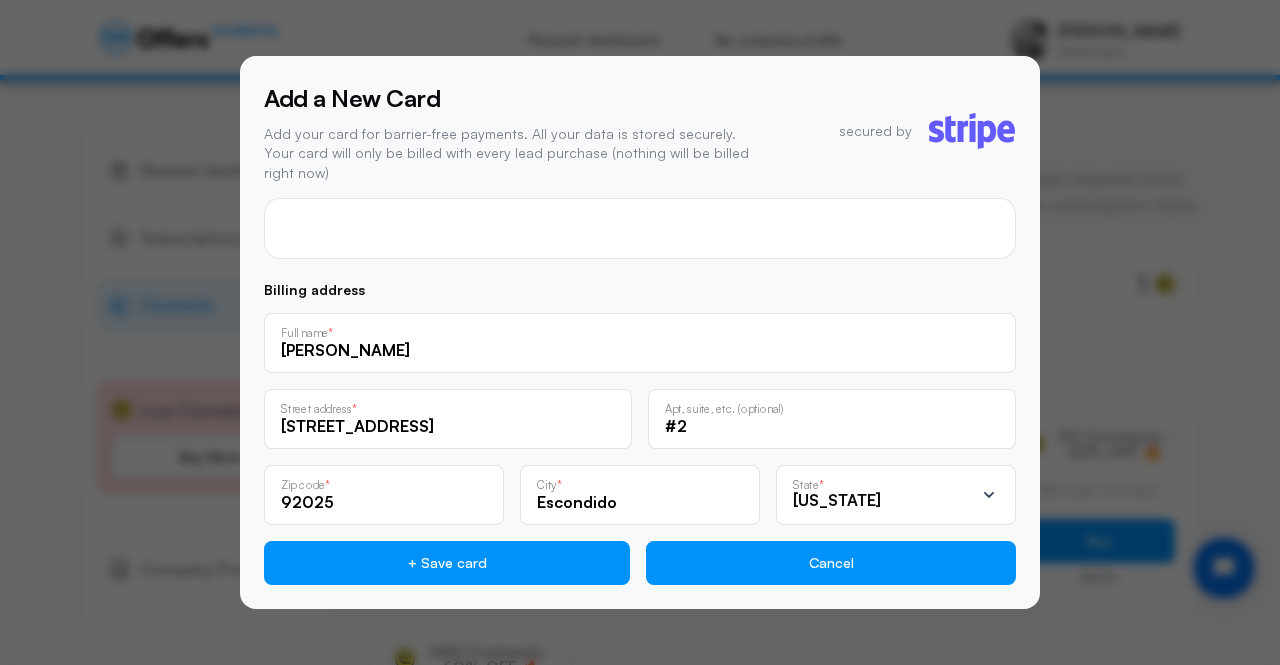click on "Cancel" 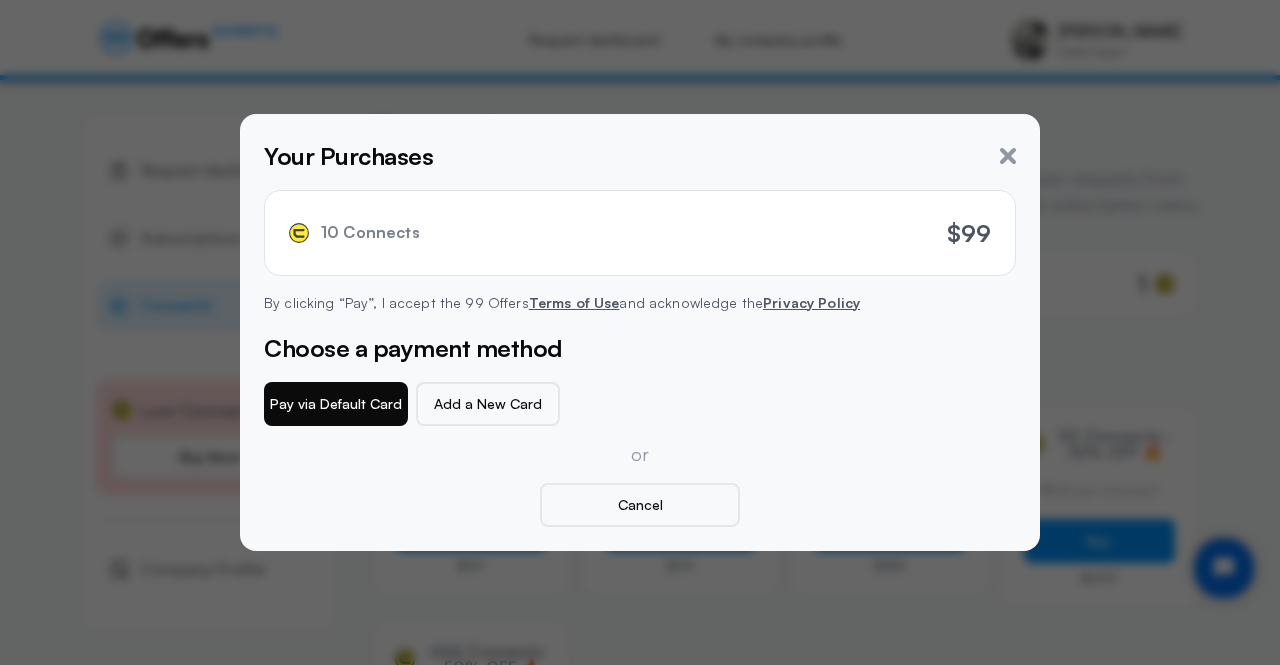 click on "Pay via Default Card" 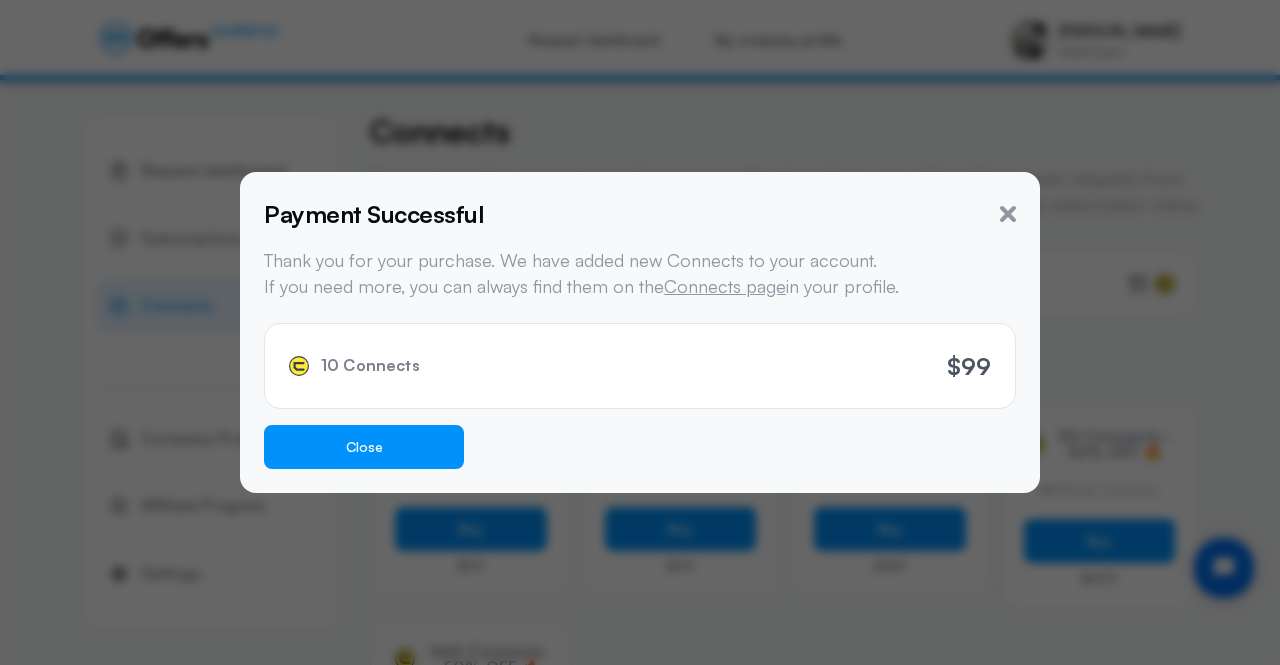 click on "Close" 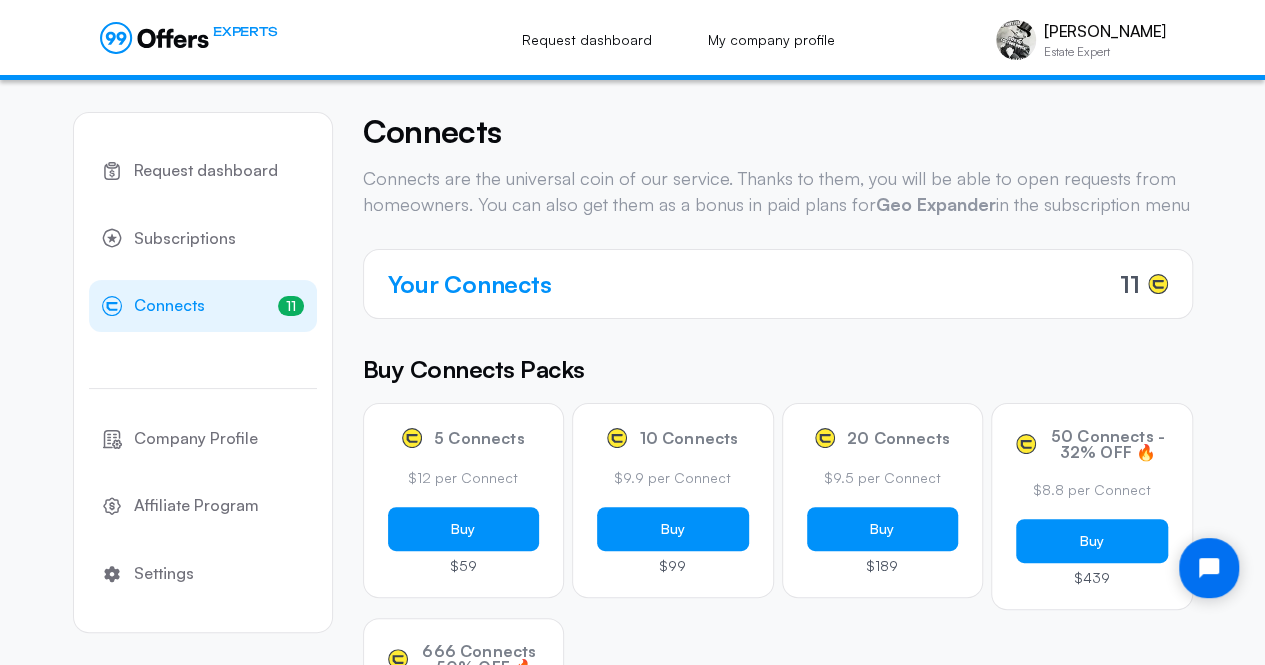 click 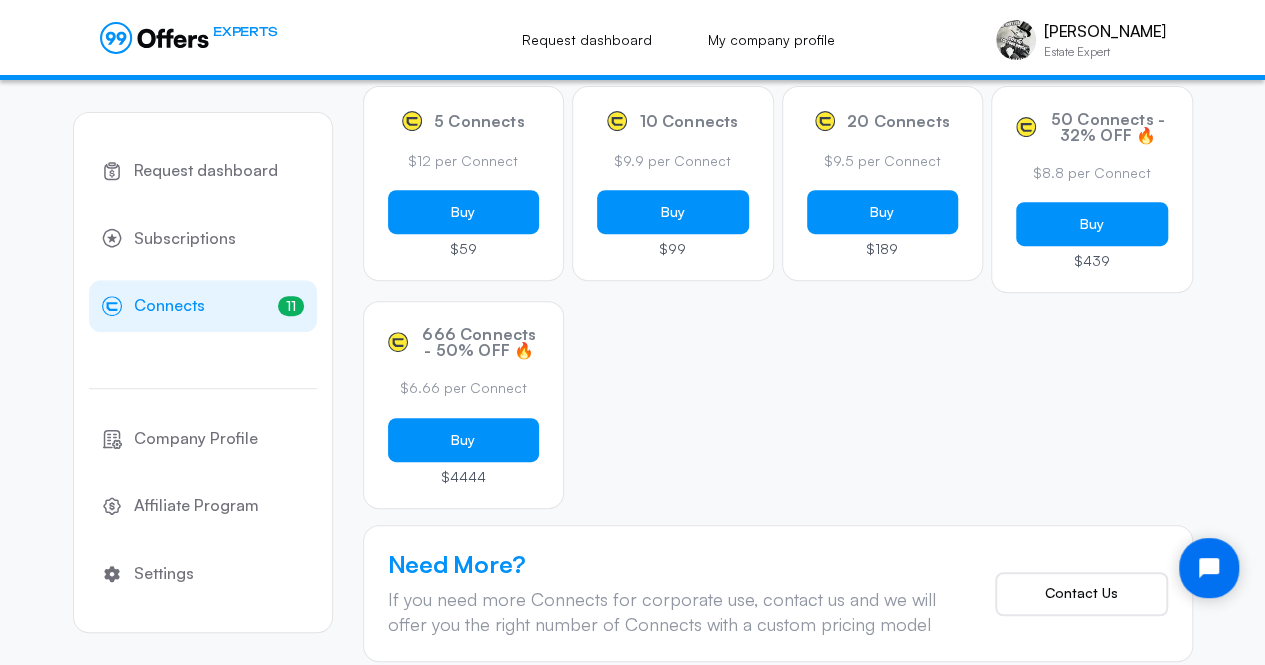 scroll, scrollTop: 388, scrollLeft: 0, axis: vertical 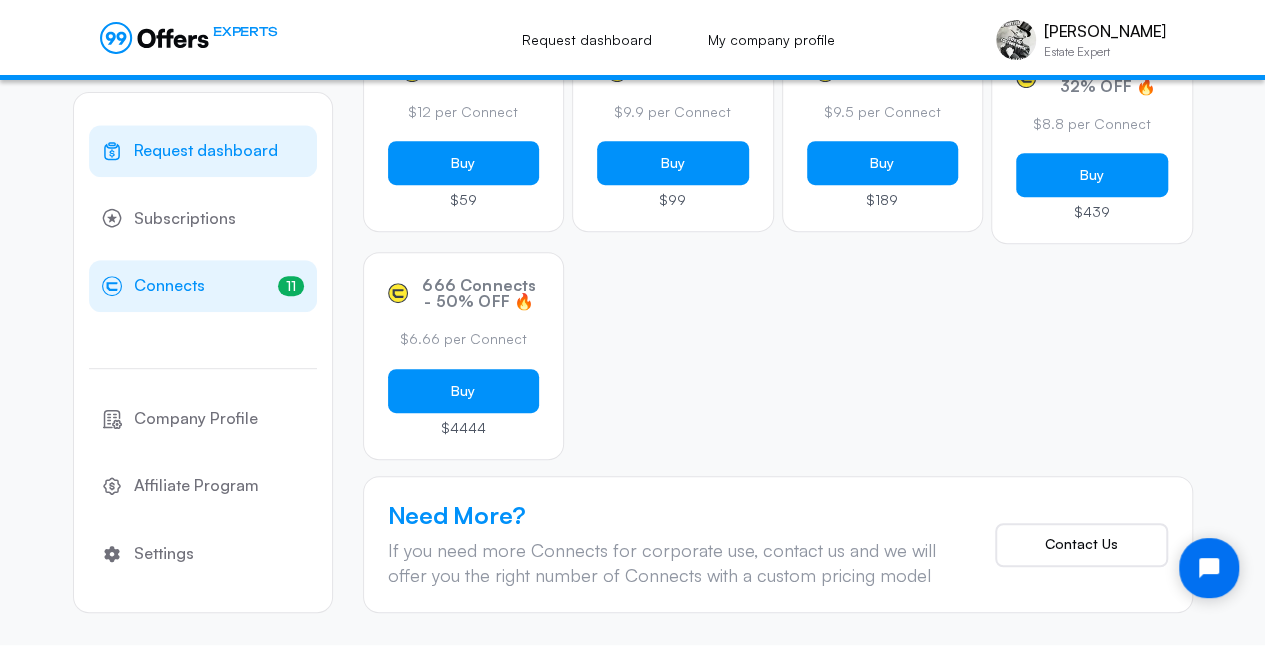click on "Request dashboard" 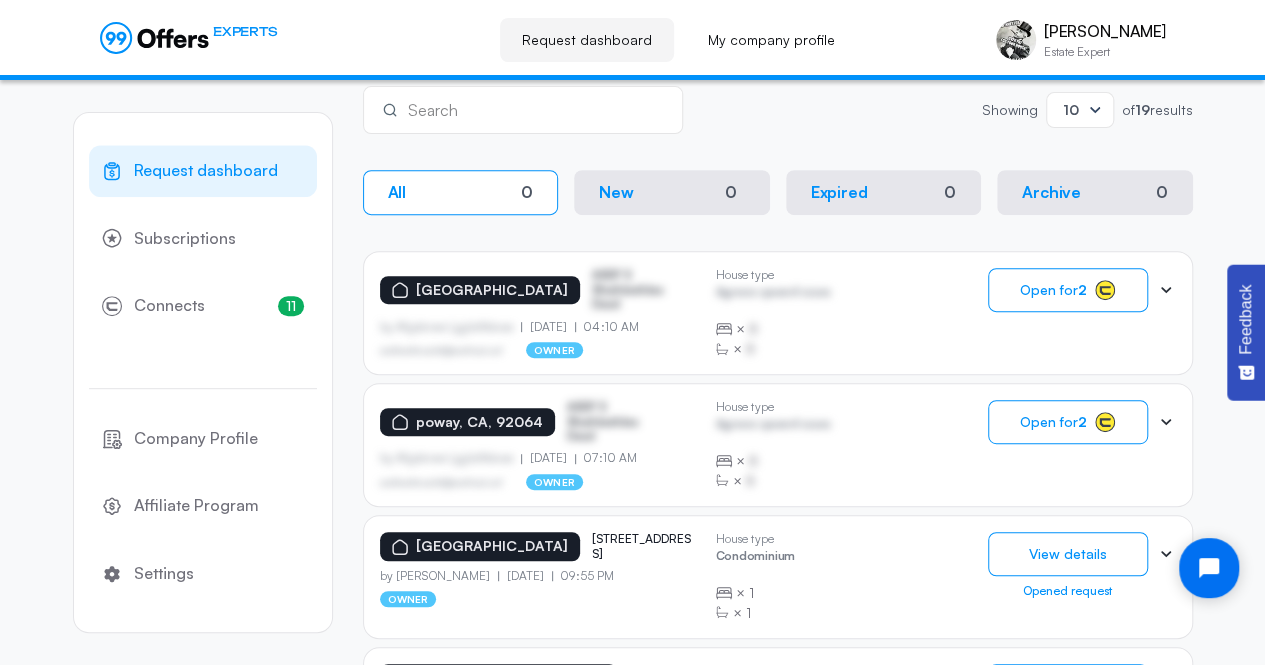 scroll, scrollTop: 343, scrollLeft: 0, axis: vertical 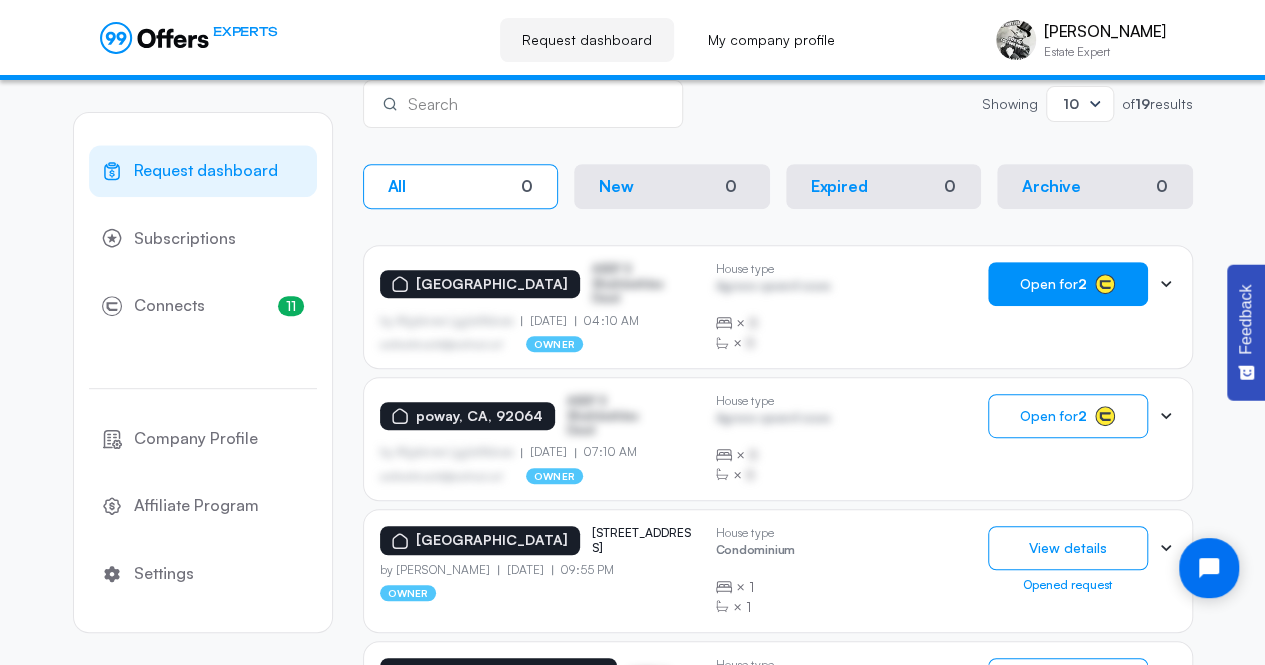 click on "Open for  2" 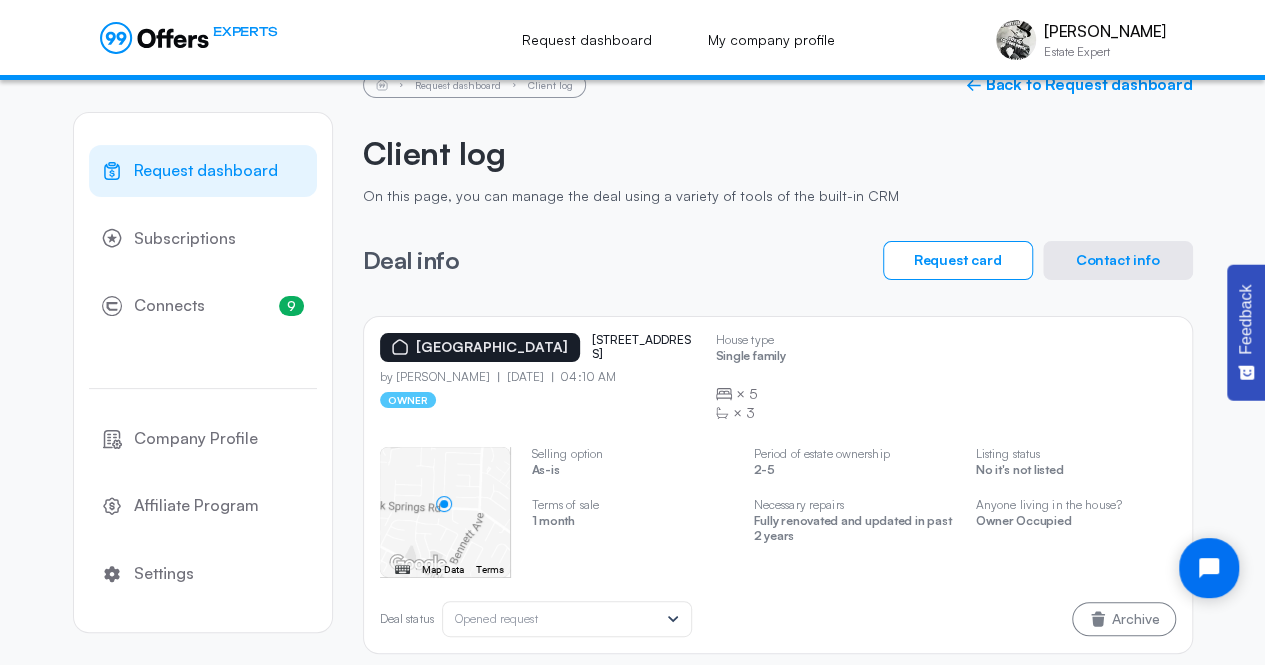 scroll, scrollTop: 78, scrollLeft: 0, axis: vertical 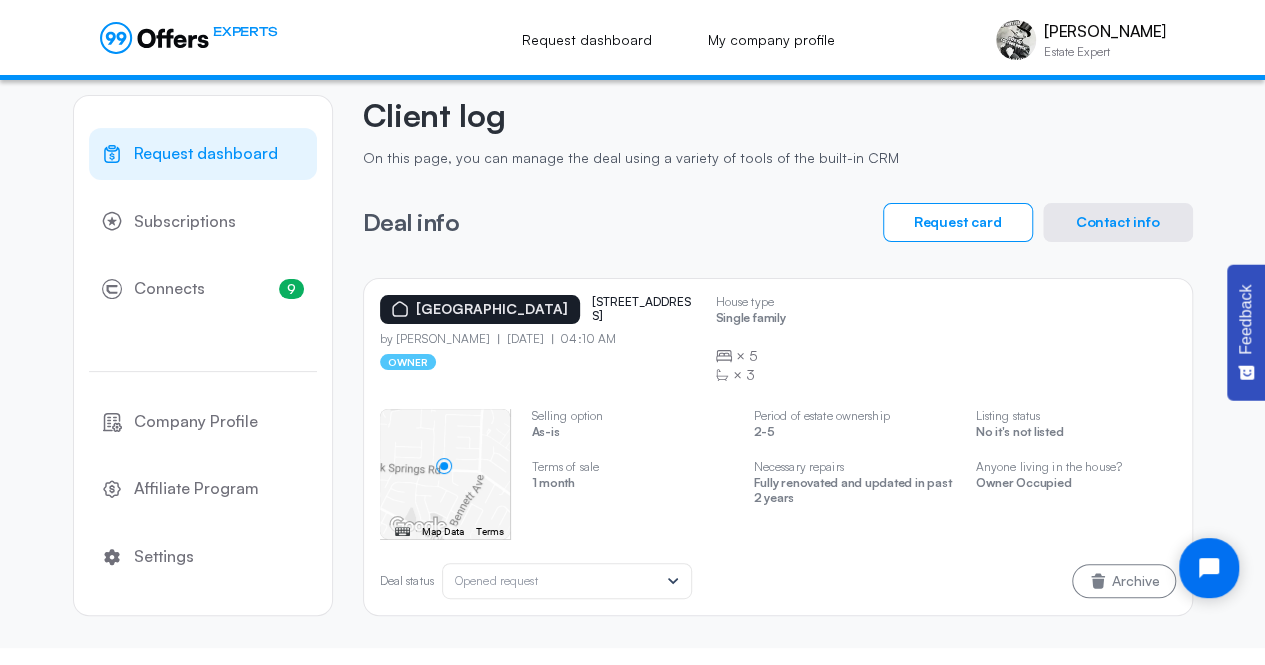 click on "Contact info" 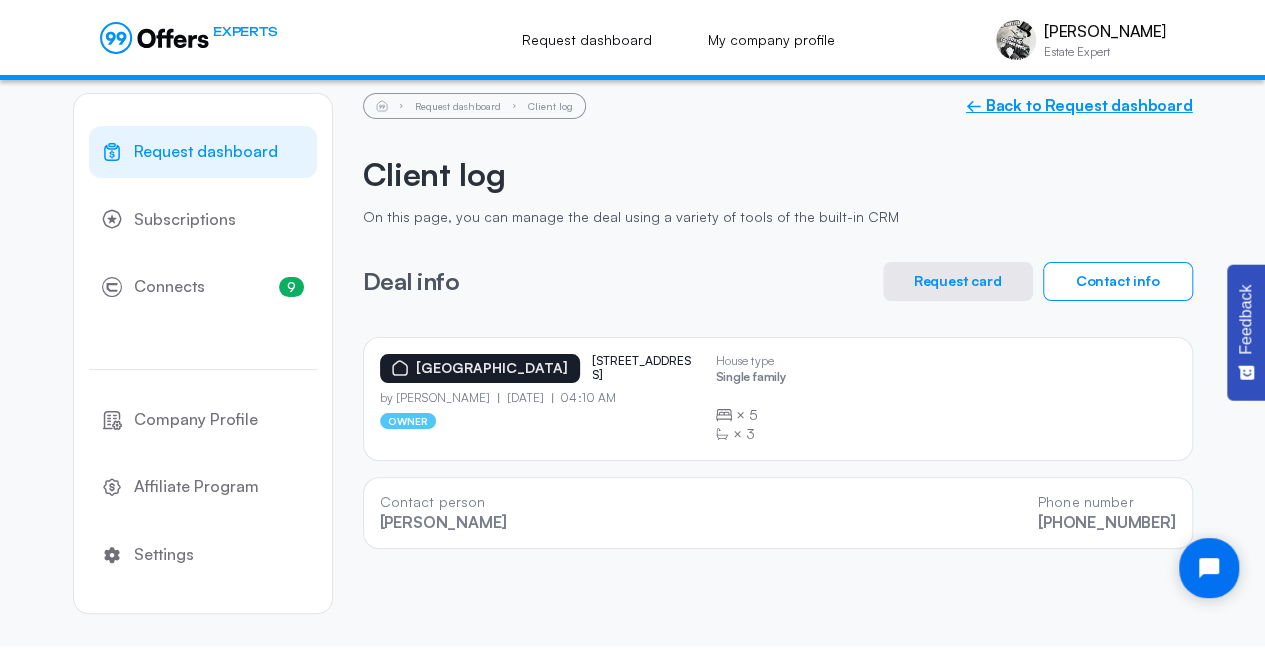 click on "← Back to Request dashboard" 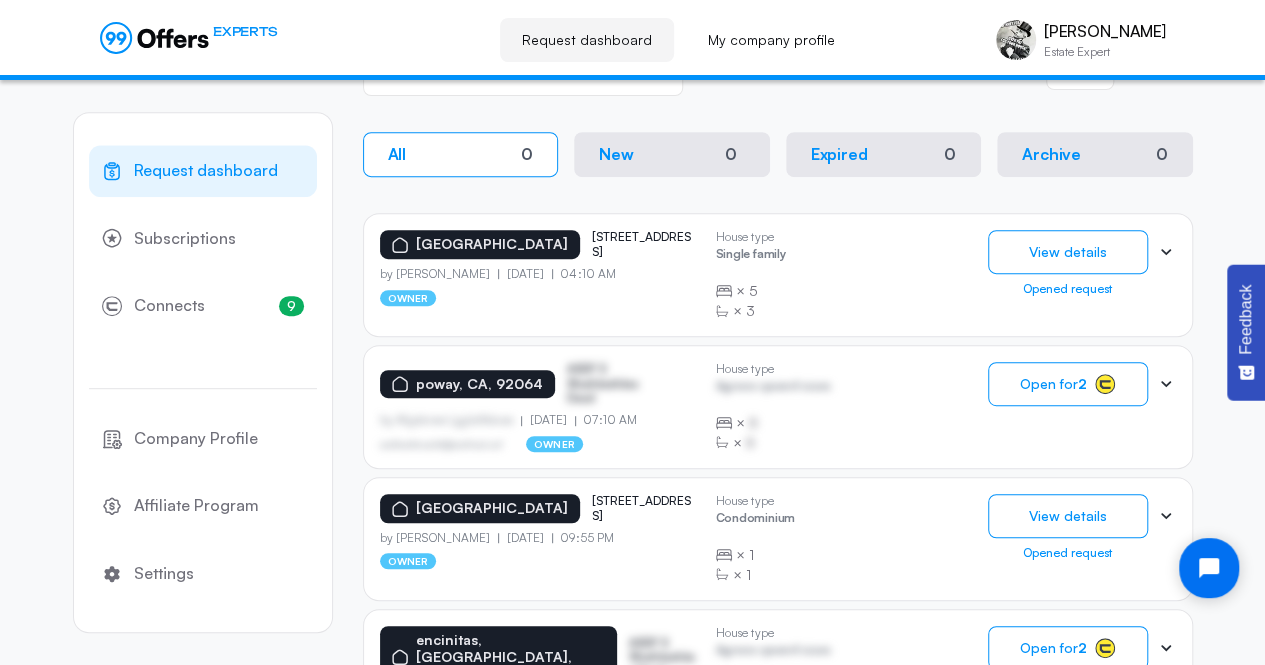 scroll, scrollTop: 376, scrollLeft: 0, axis: vertical 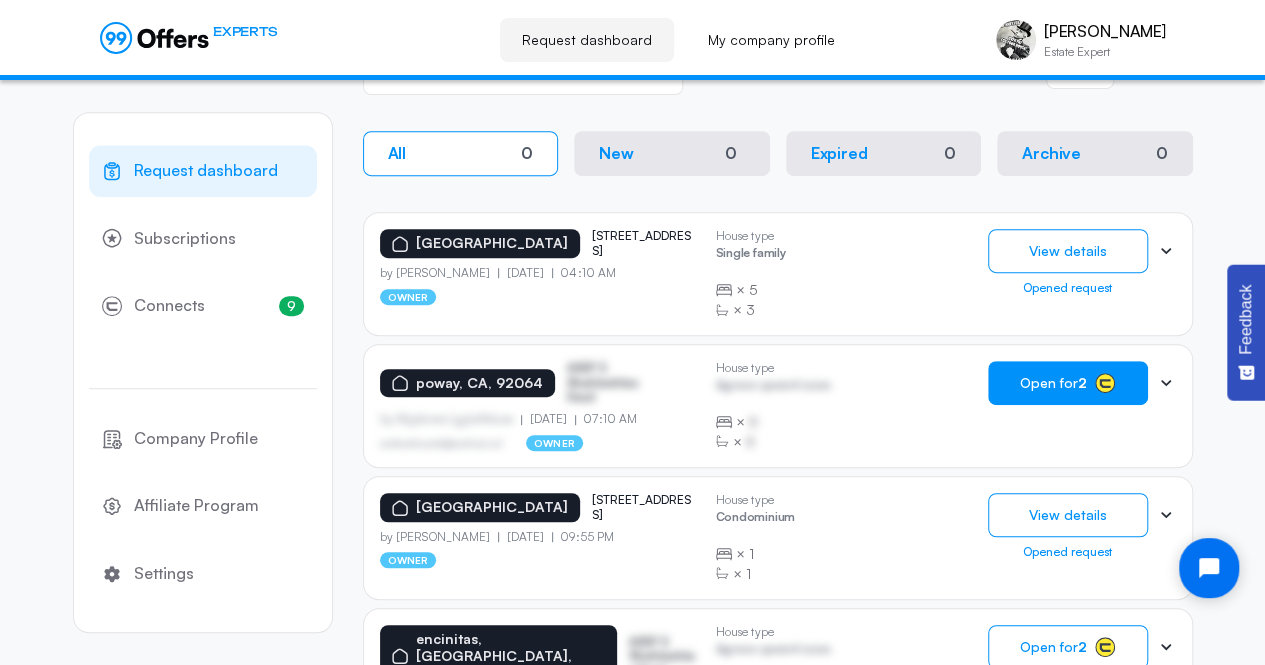 click on "Open for  2" 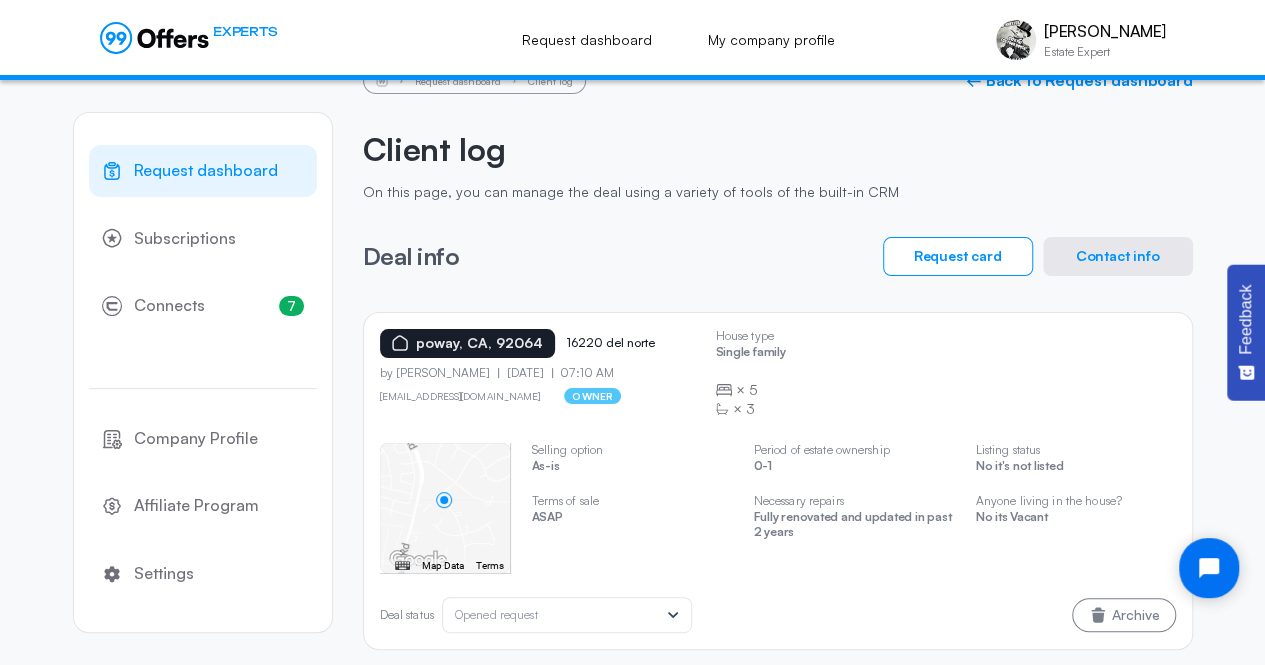 scroll, scrollTop: 78, scrollLeft: 0, axis: vertical 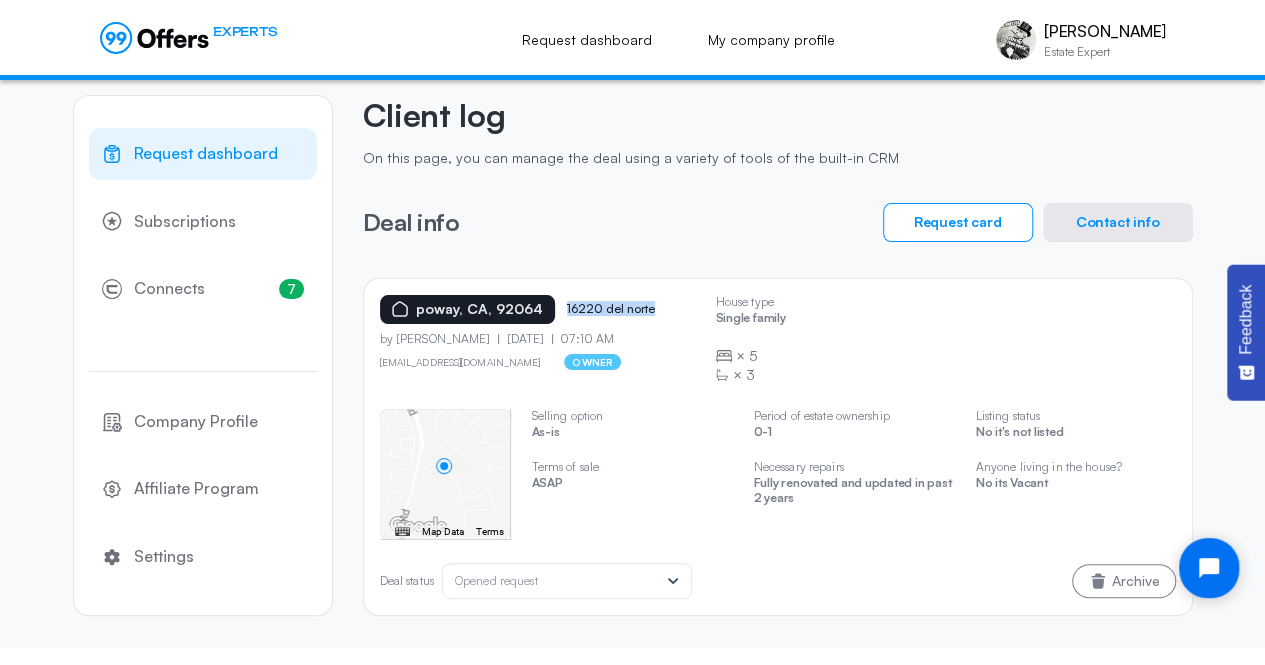 click on "Contact info" 